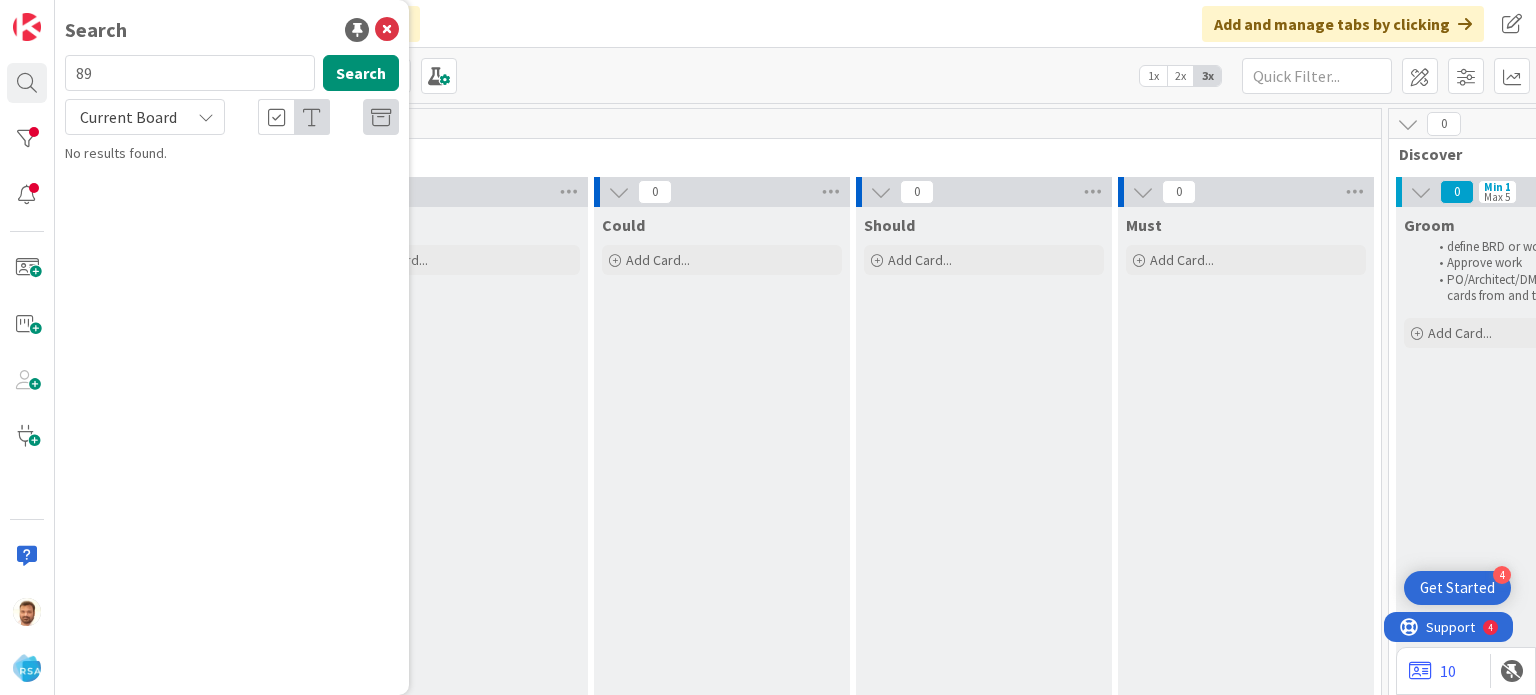 scroll, scrollTop: 0, scrollLeft: 0, axis: both 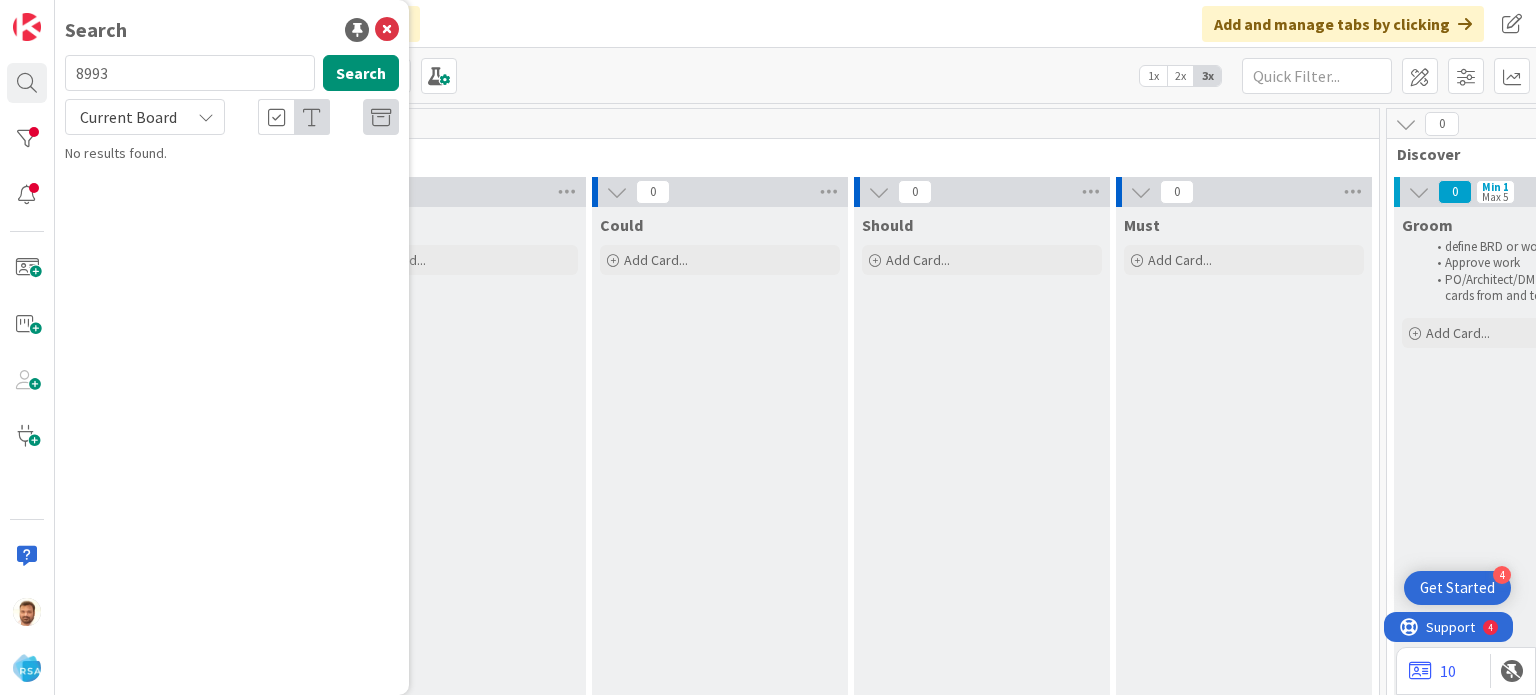 type on "8993" 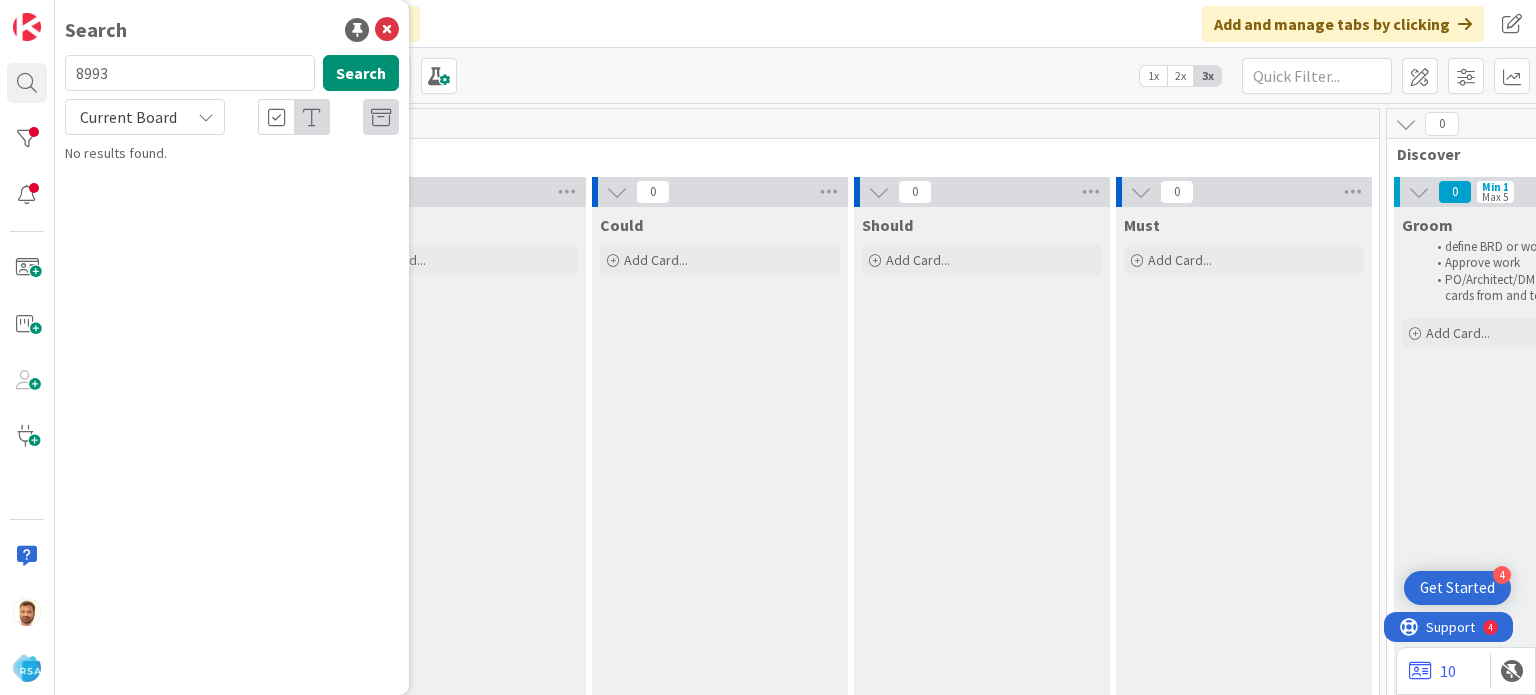 click on "Won't Add Card..." at bounding box center [458, 1509] 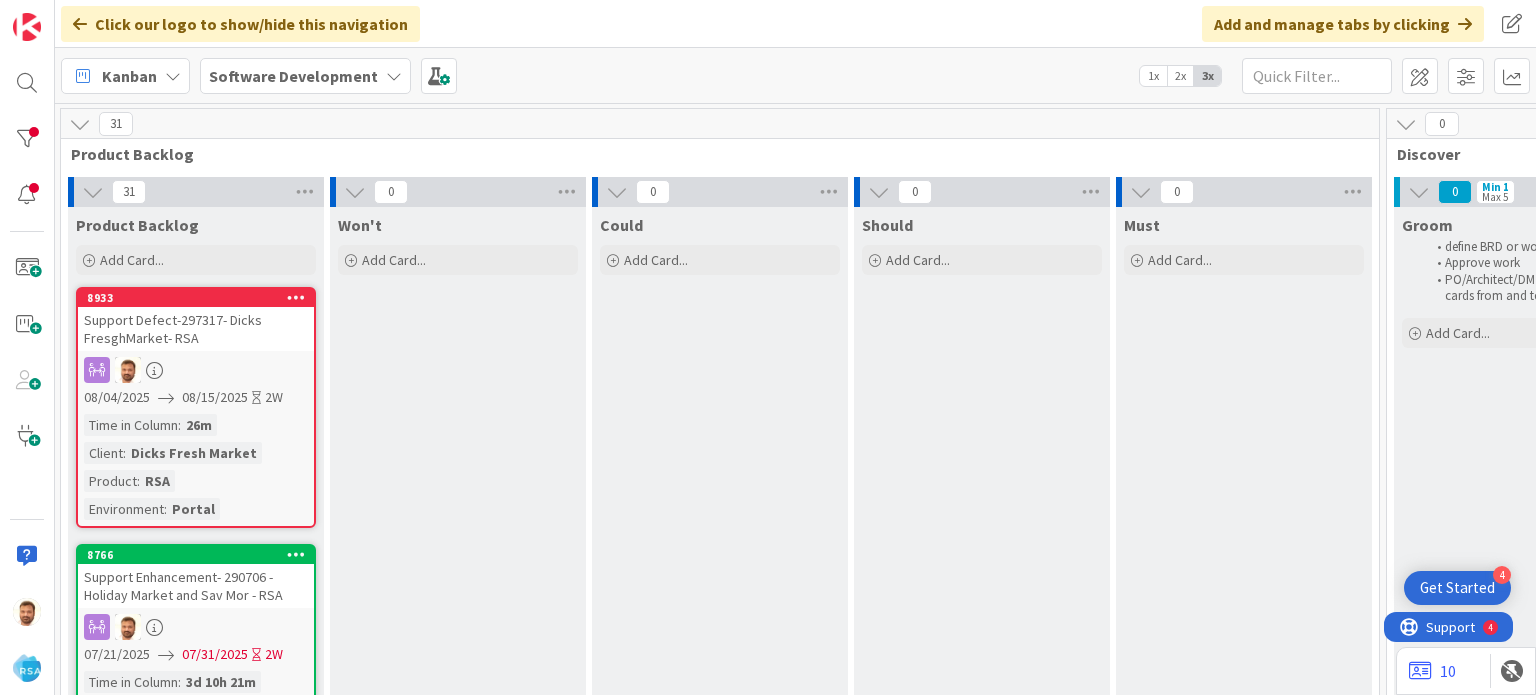 click on "Support Defect-297317- Dicks FresghMarket- RSA" at bounding box center (196, 329) 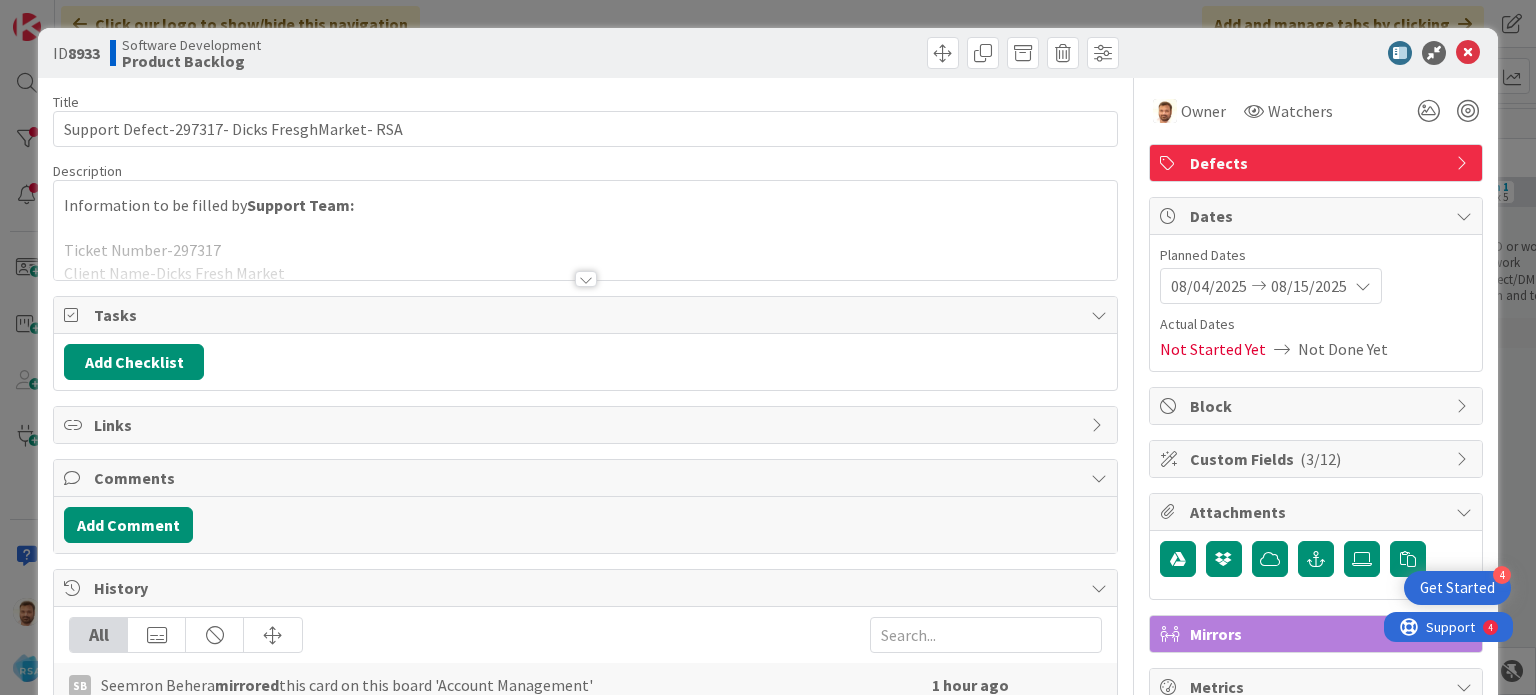 click on "Title 46 / 128" at bounding box center (585, 102) 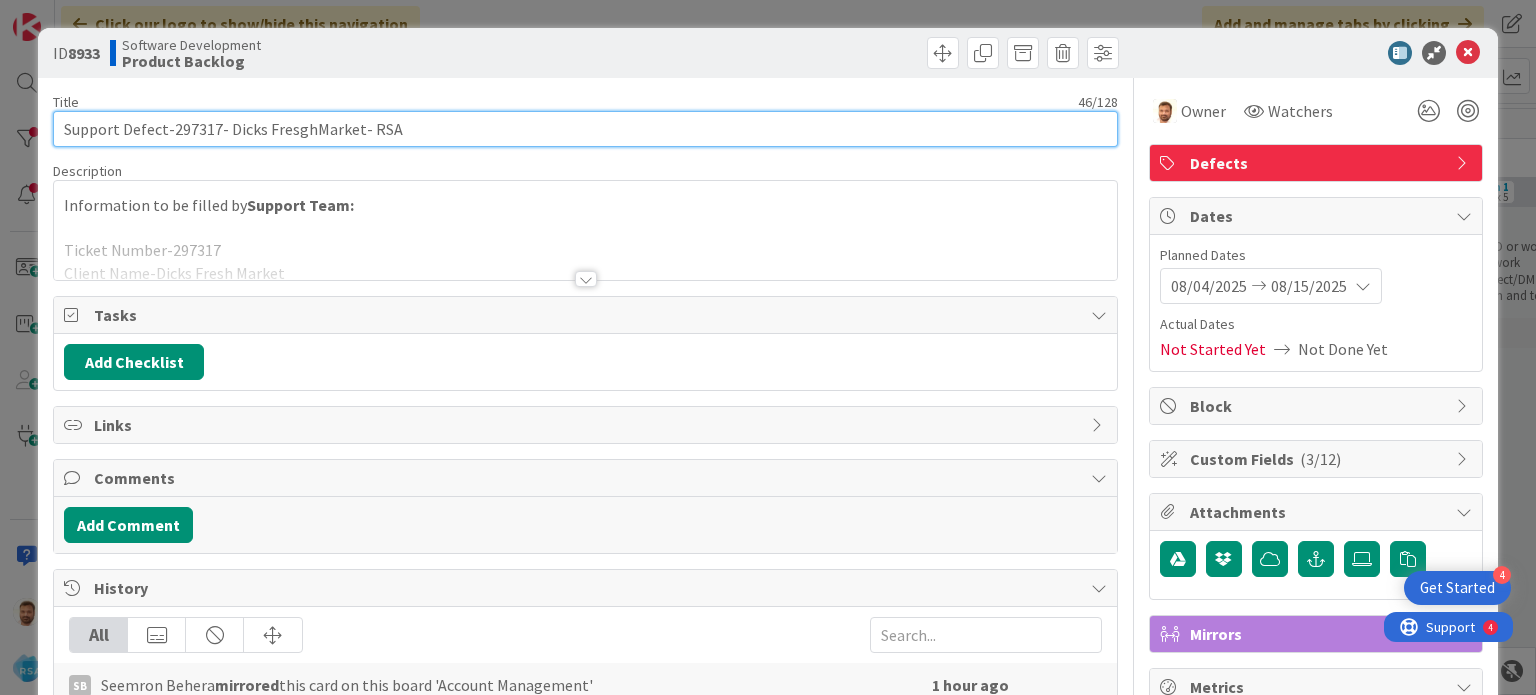 click on "Support Defect-297317- Dicks FresghMarket- RSA" at bounding box center [585, 129] 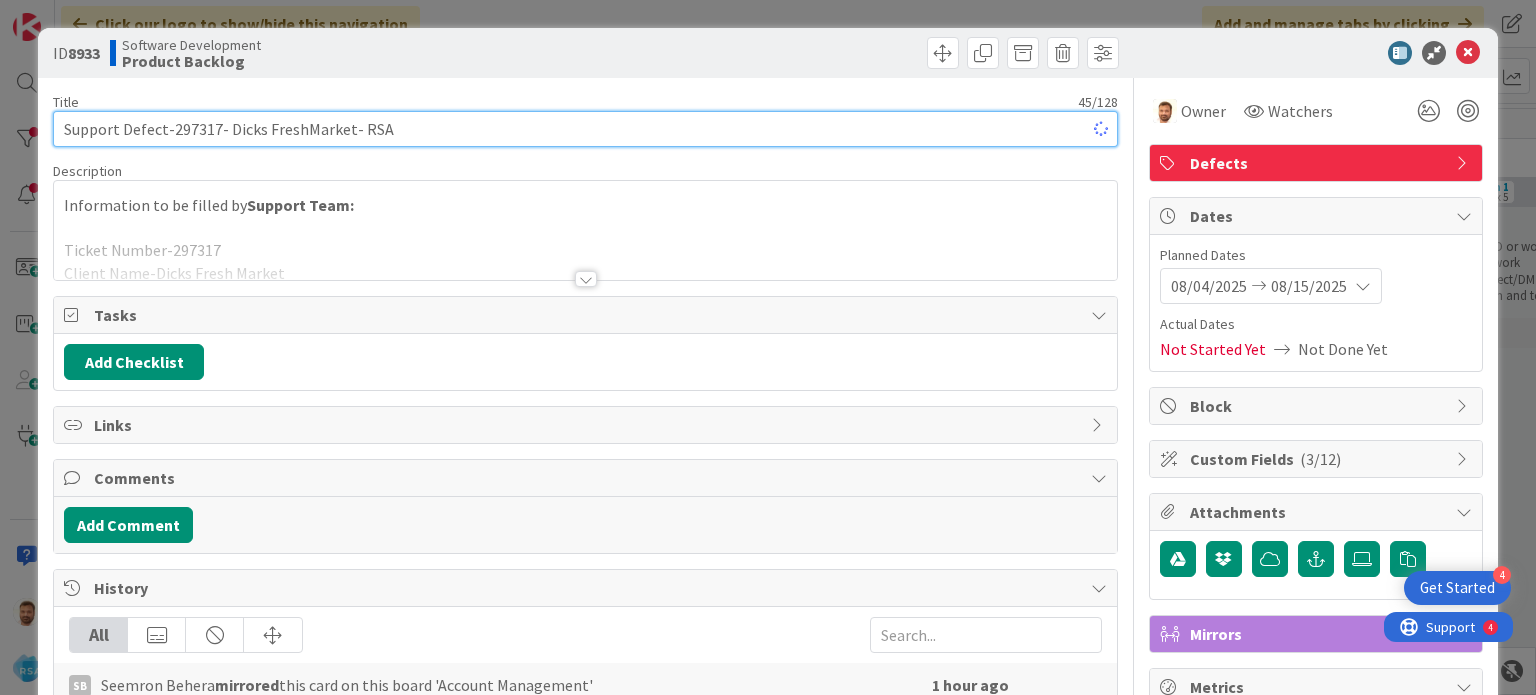 click on "Support Defect-297317- Dicks FreshMarket- RSA" at bounding box center (585, 129) 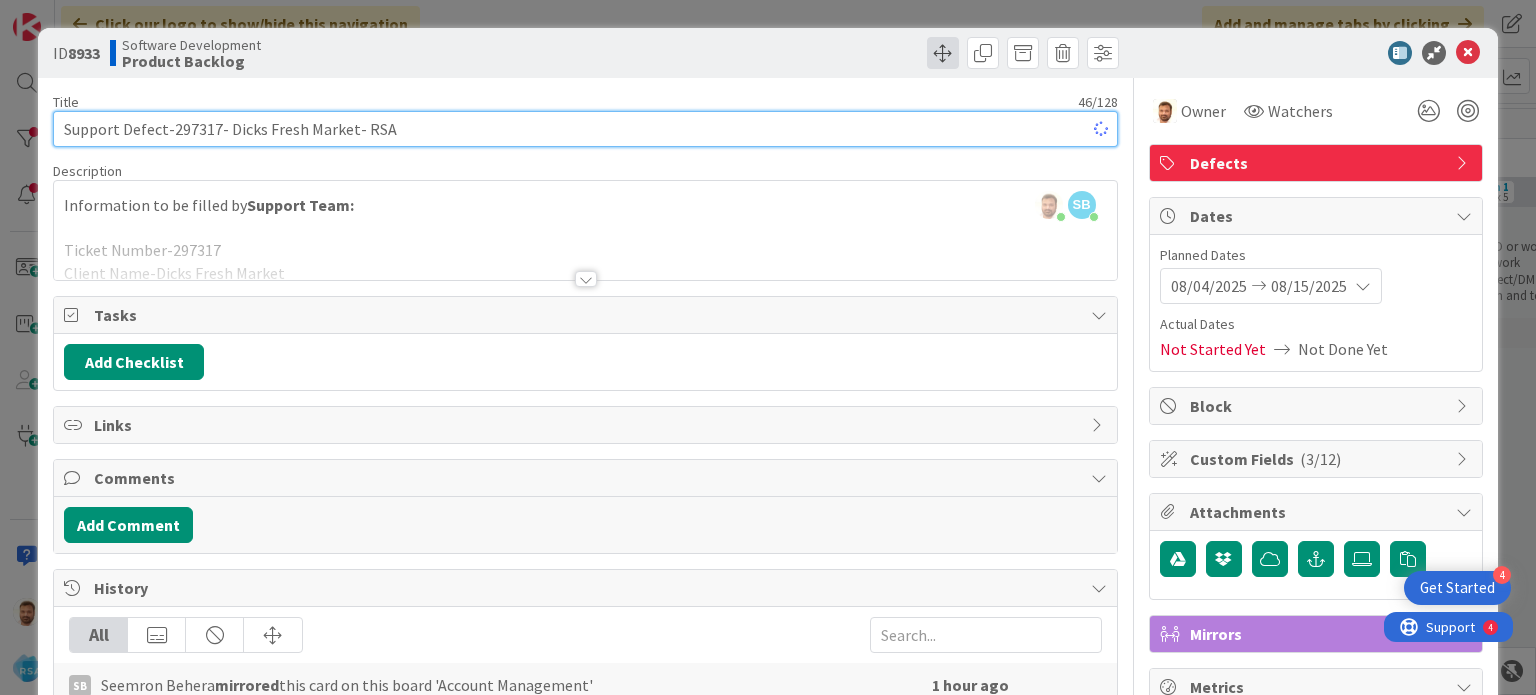 type on "Support Defect-297317- Dicks Fresh Market- RSA" 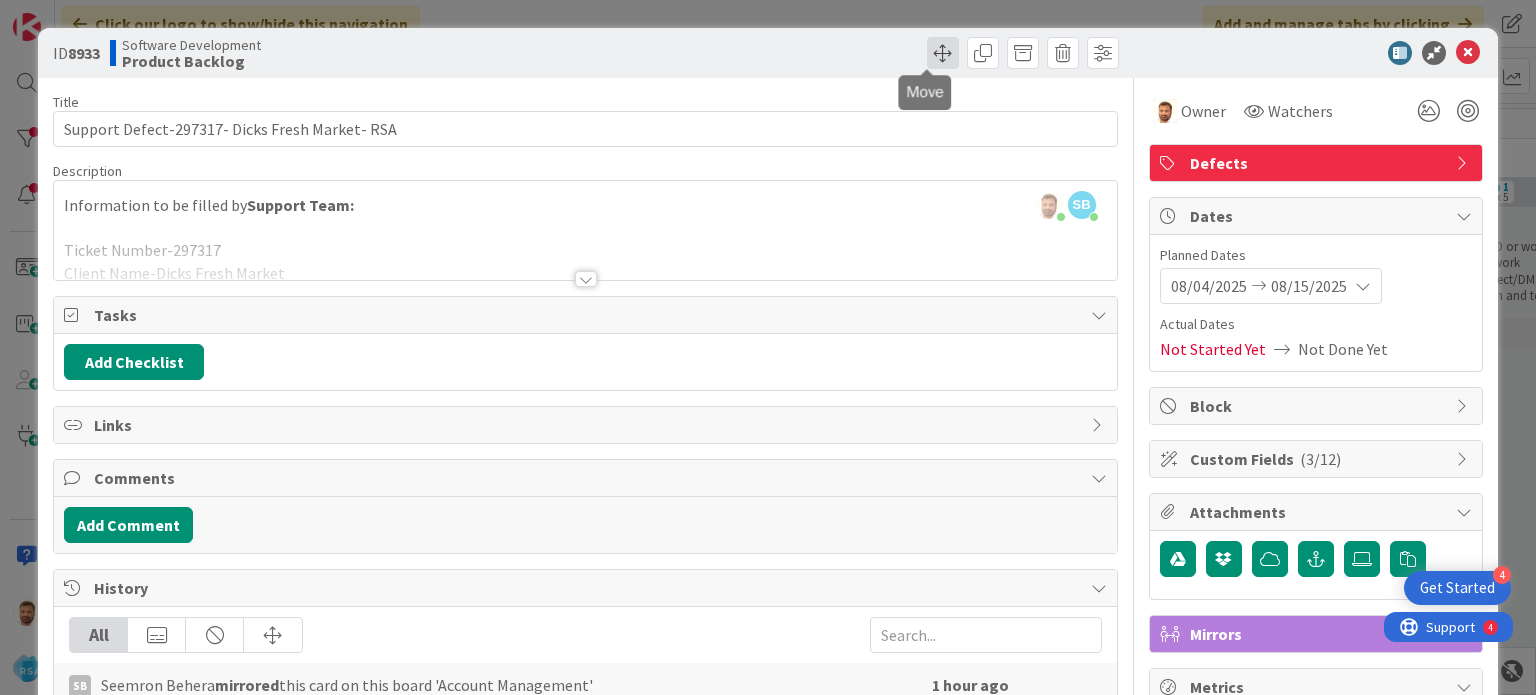 click at bounding box center [943, 53] 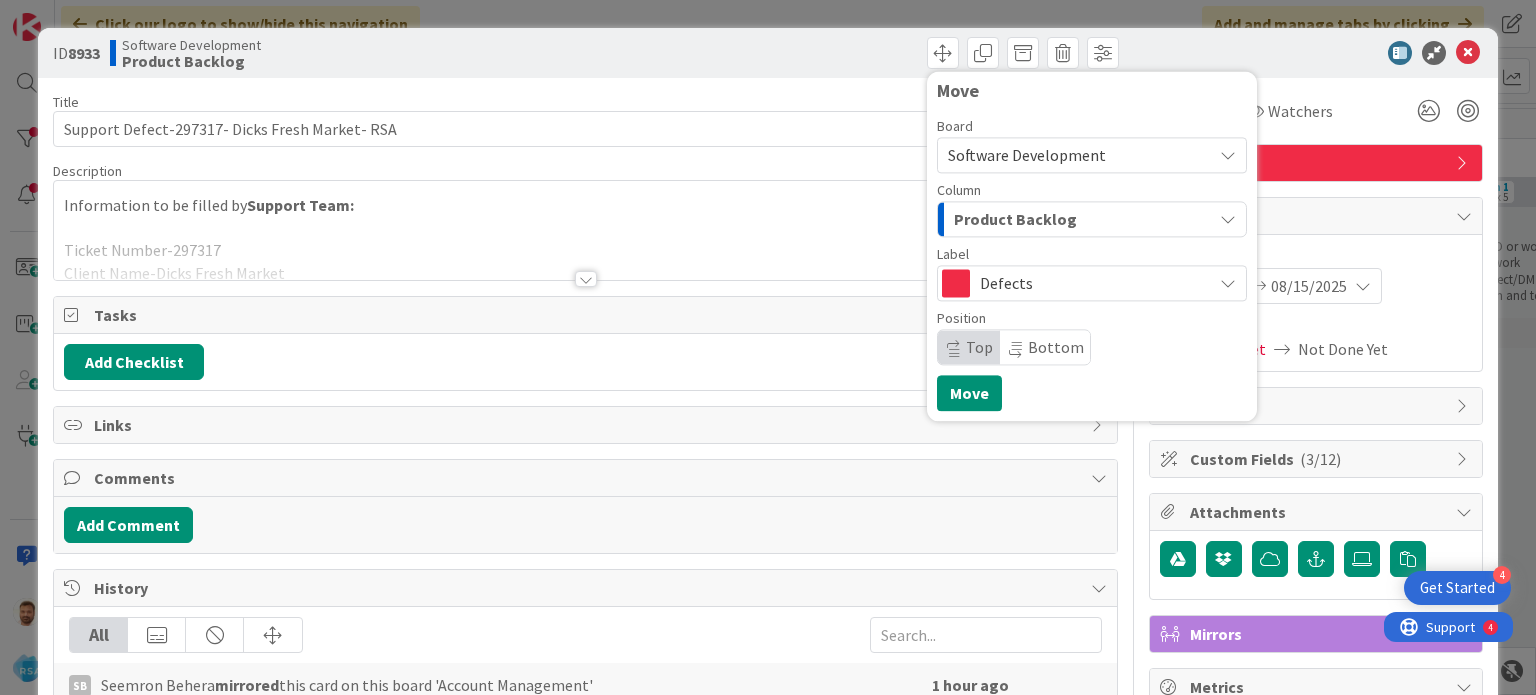 click on "Product Backlog" at bounding box center [1015, 219] 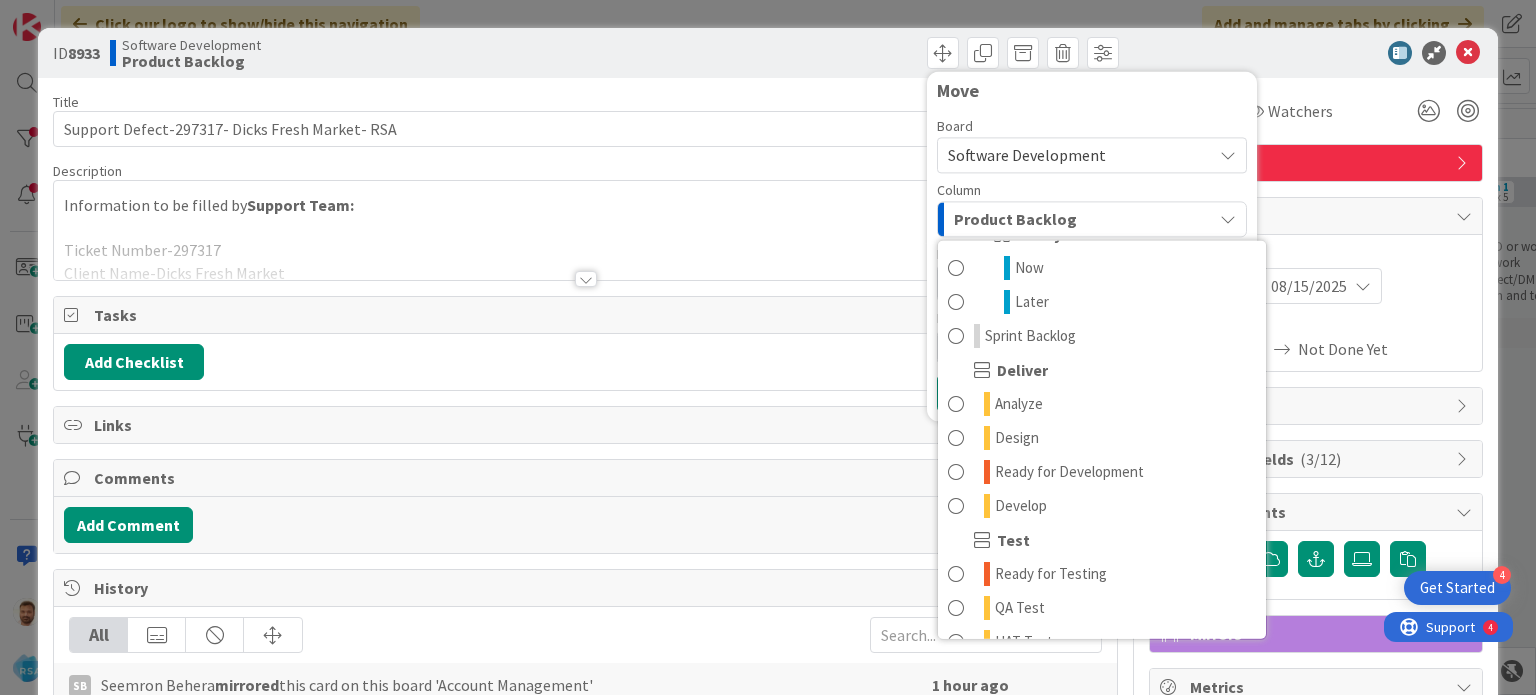 scroll, scrollTop: 304, scrollLeft: 0, axis: vertical 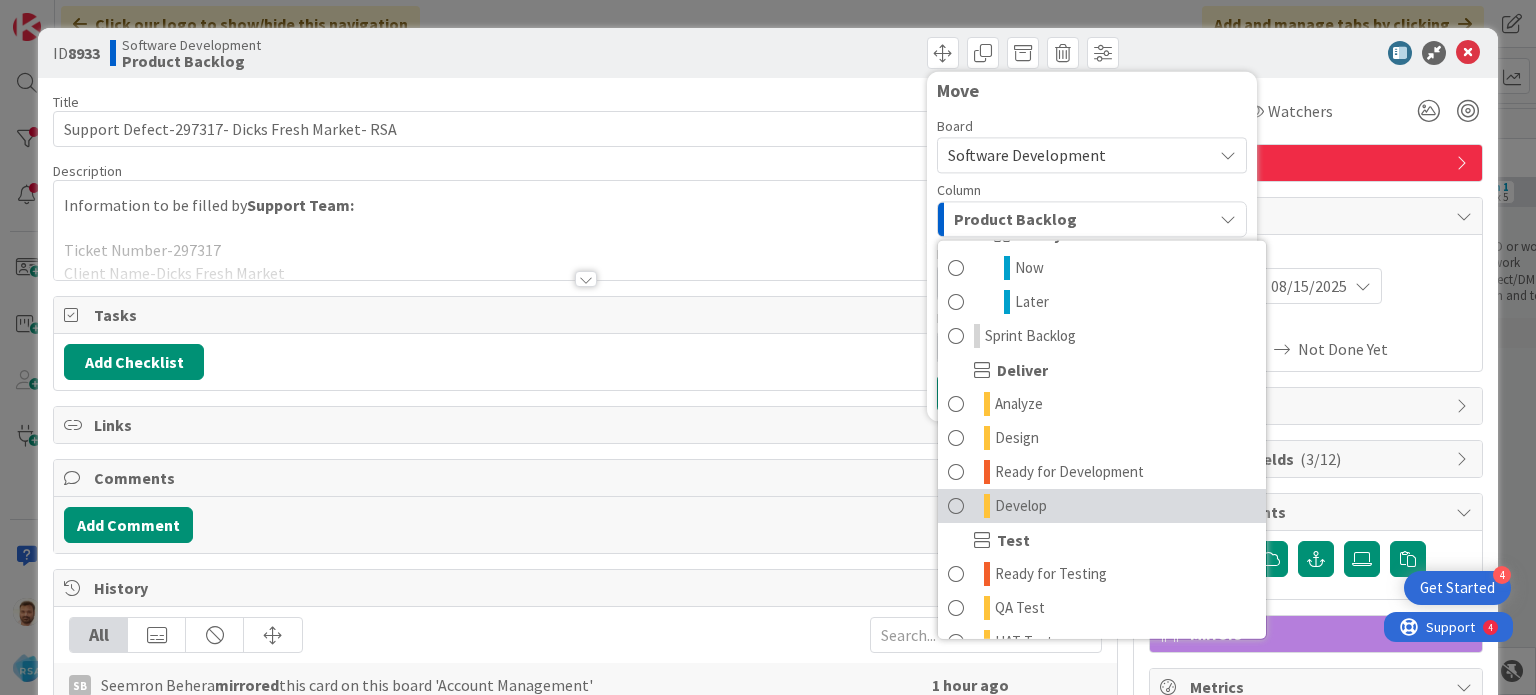 click on "Develop" at bounding box center [1102, 506] 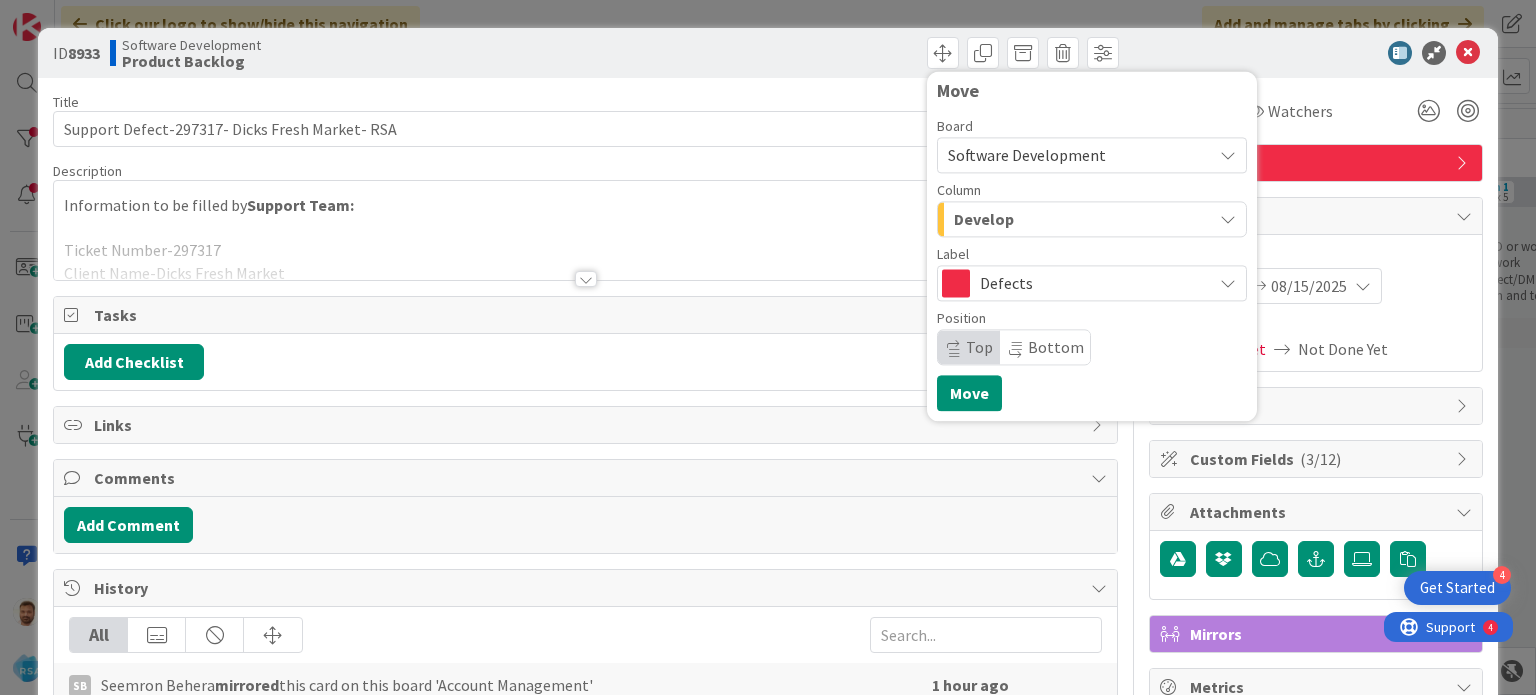 click at bounding box center [953, 354] 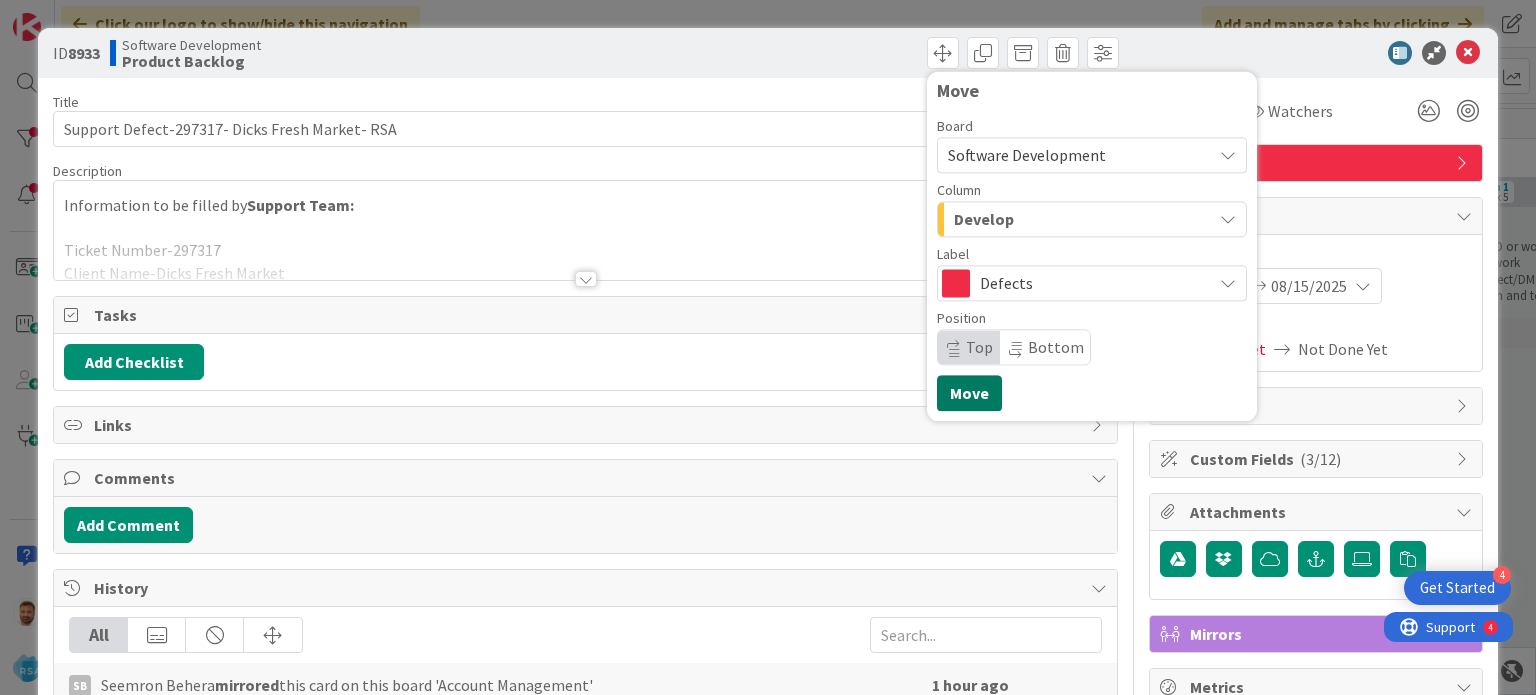 click on "Move" at bounding box center [969, 393] 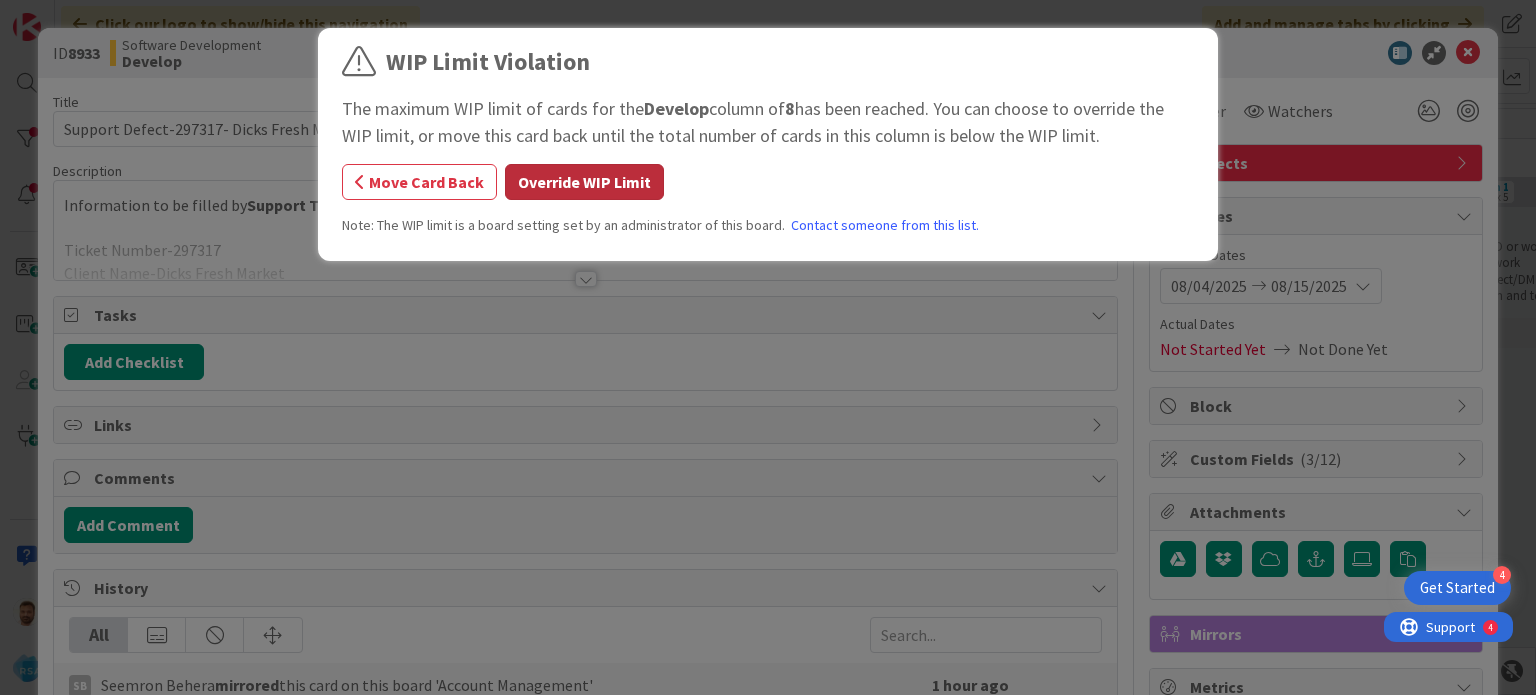 click on "Override WIP Limit" at bounding box center [584, 182] 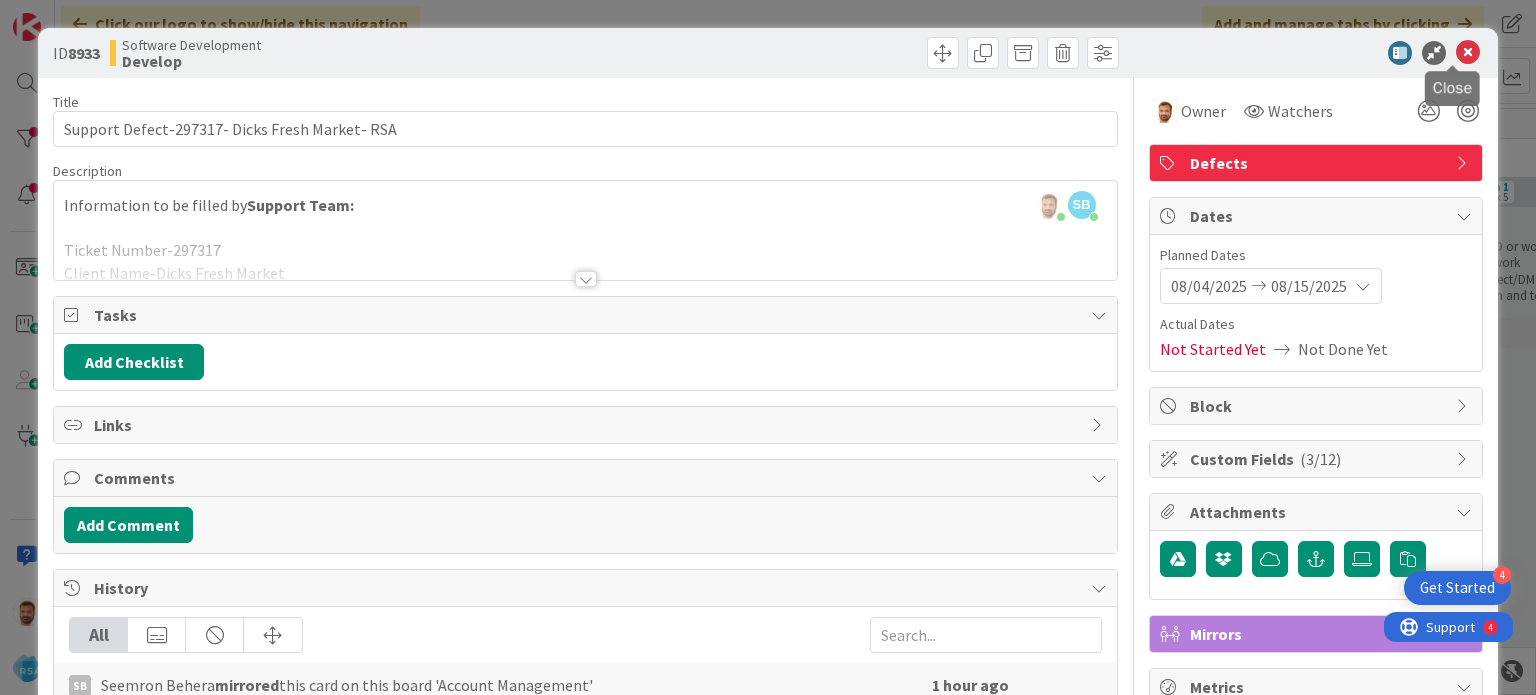 click at bounding box center [1468, 53] 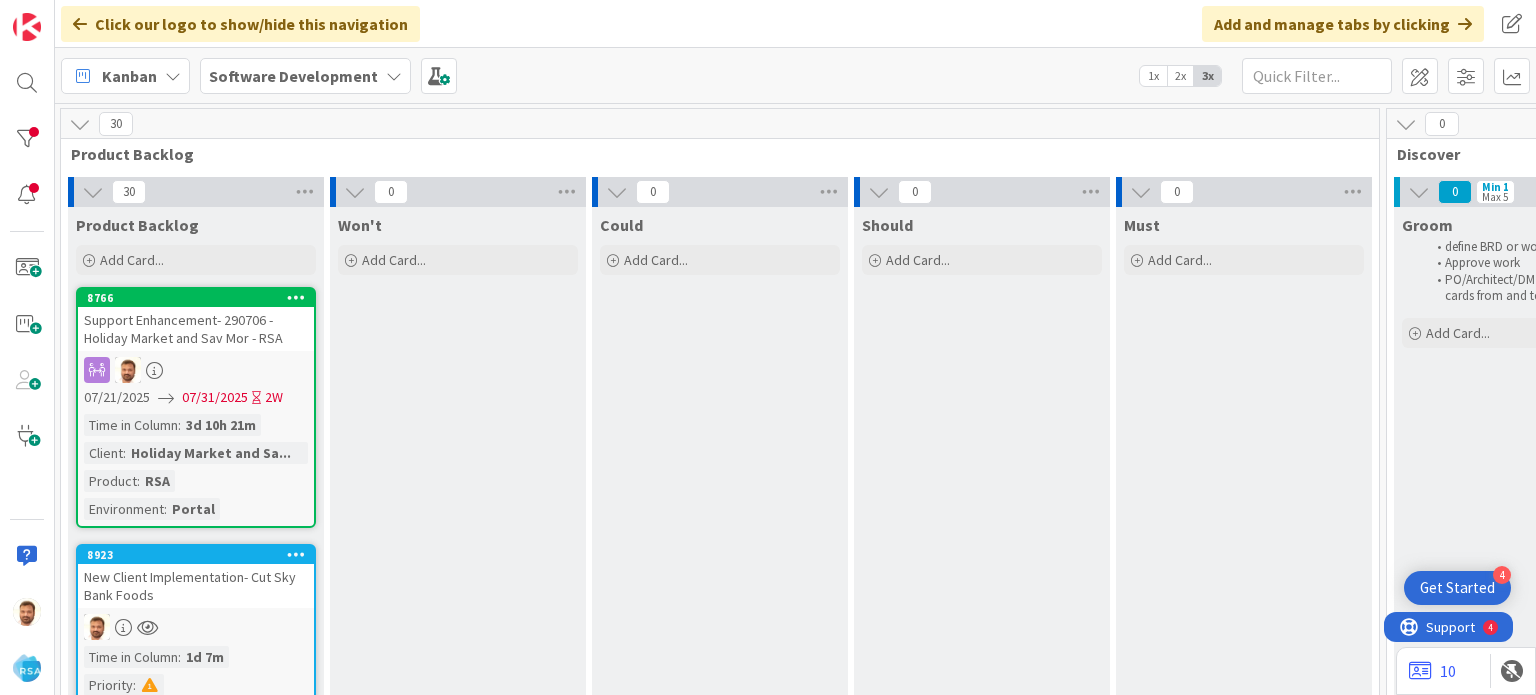 scroll, scrollTop: 0, scrollLeft: 0, axis: both 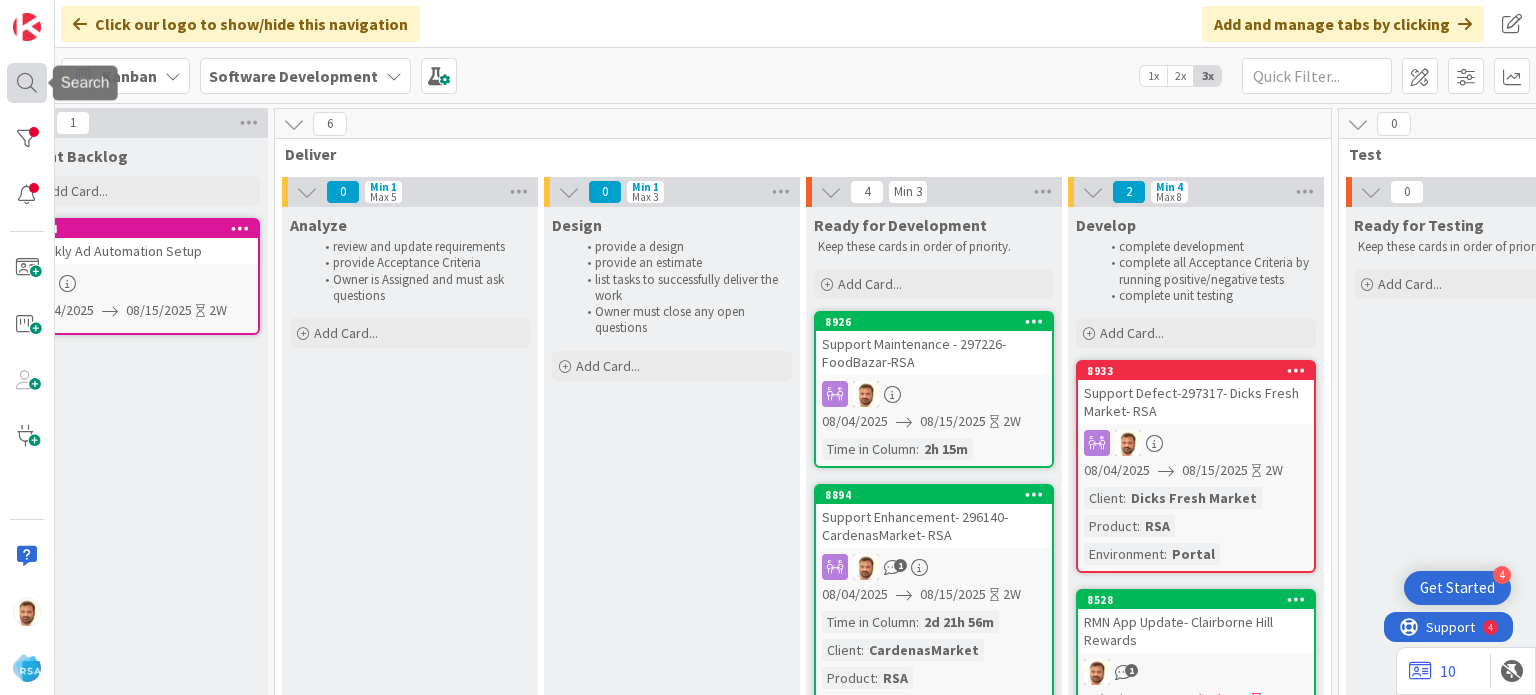 click at bounding box center [27, 83] 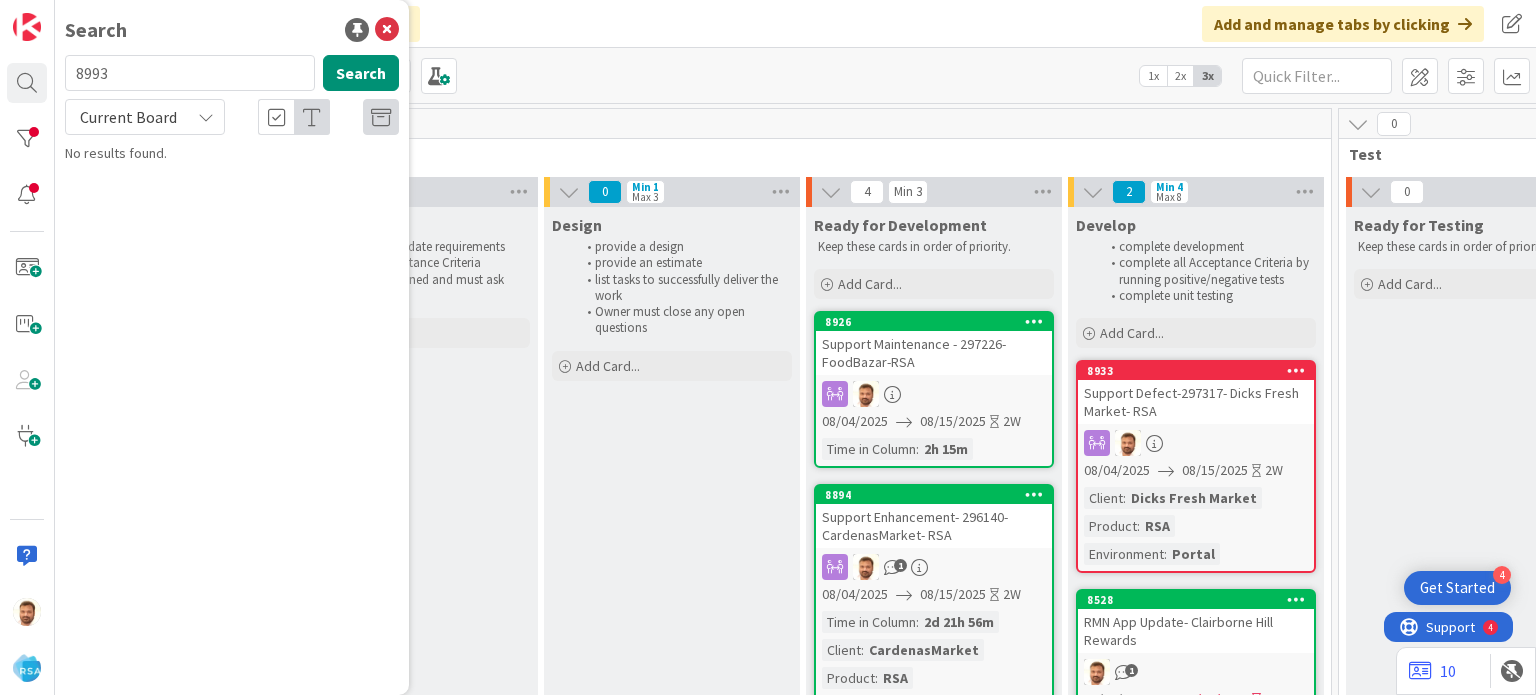 click on "Support Defect-297317- Dicks Fresh Market- RSA" at bounding box center (1196, 402) 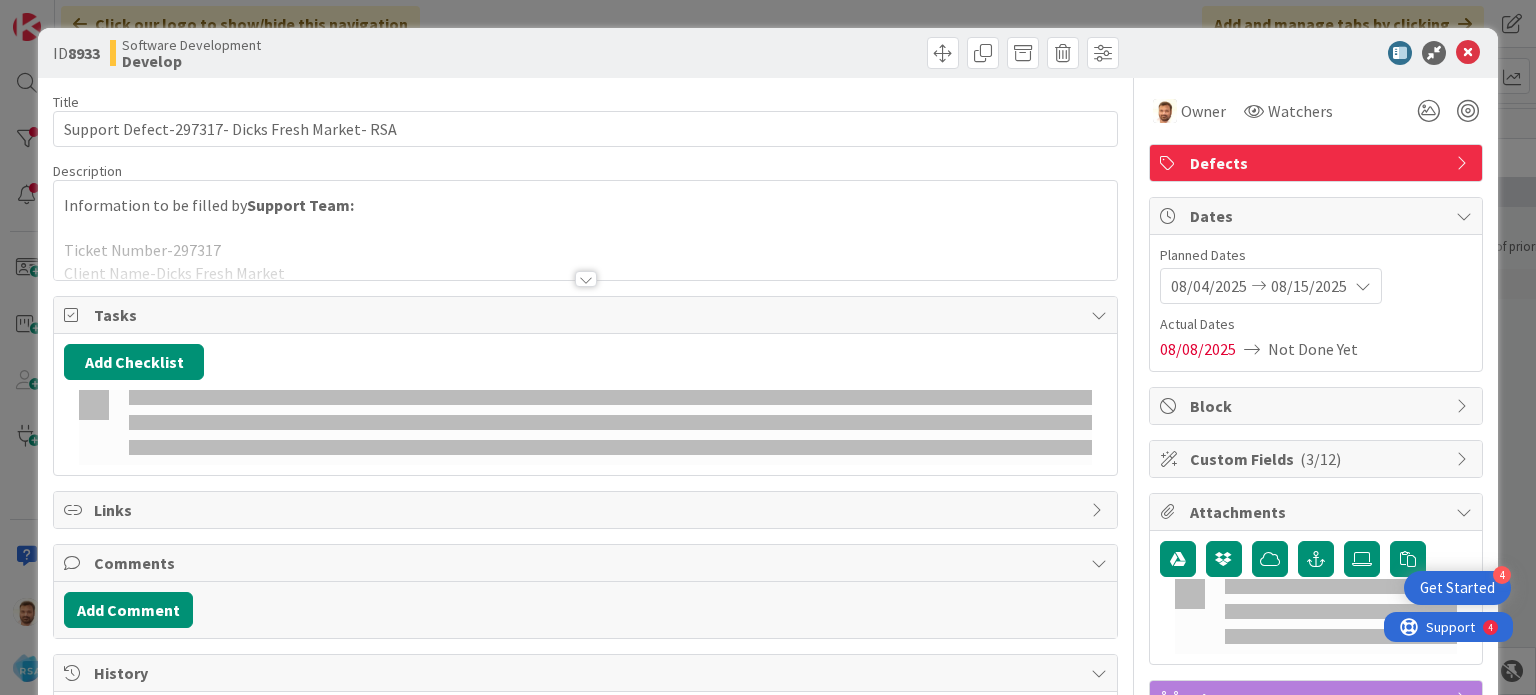 scroll, scrollTop: 0, scrollLeft: 0, axis: both 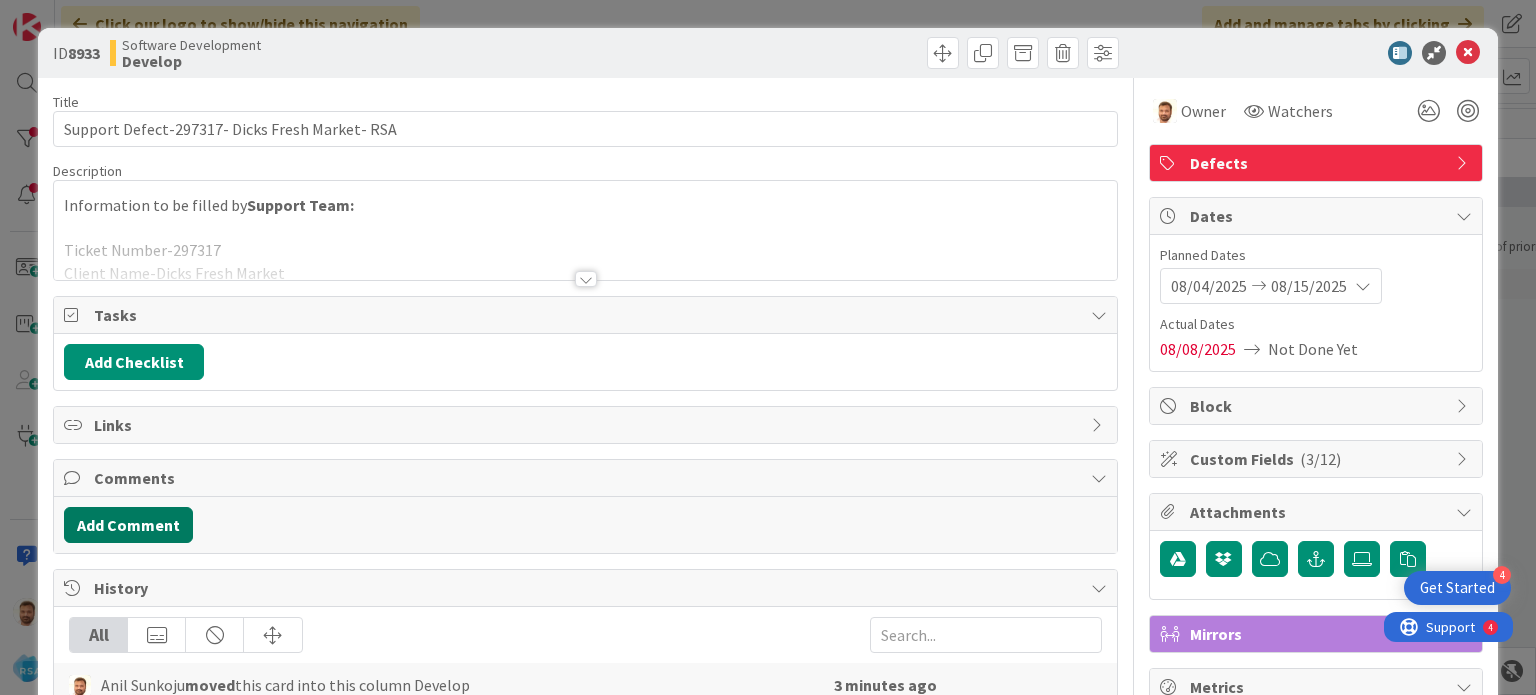 click on "Add Comment" at bounding box center (128, 525) 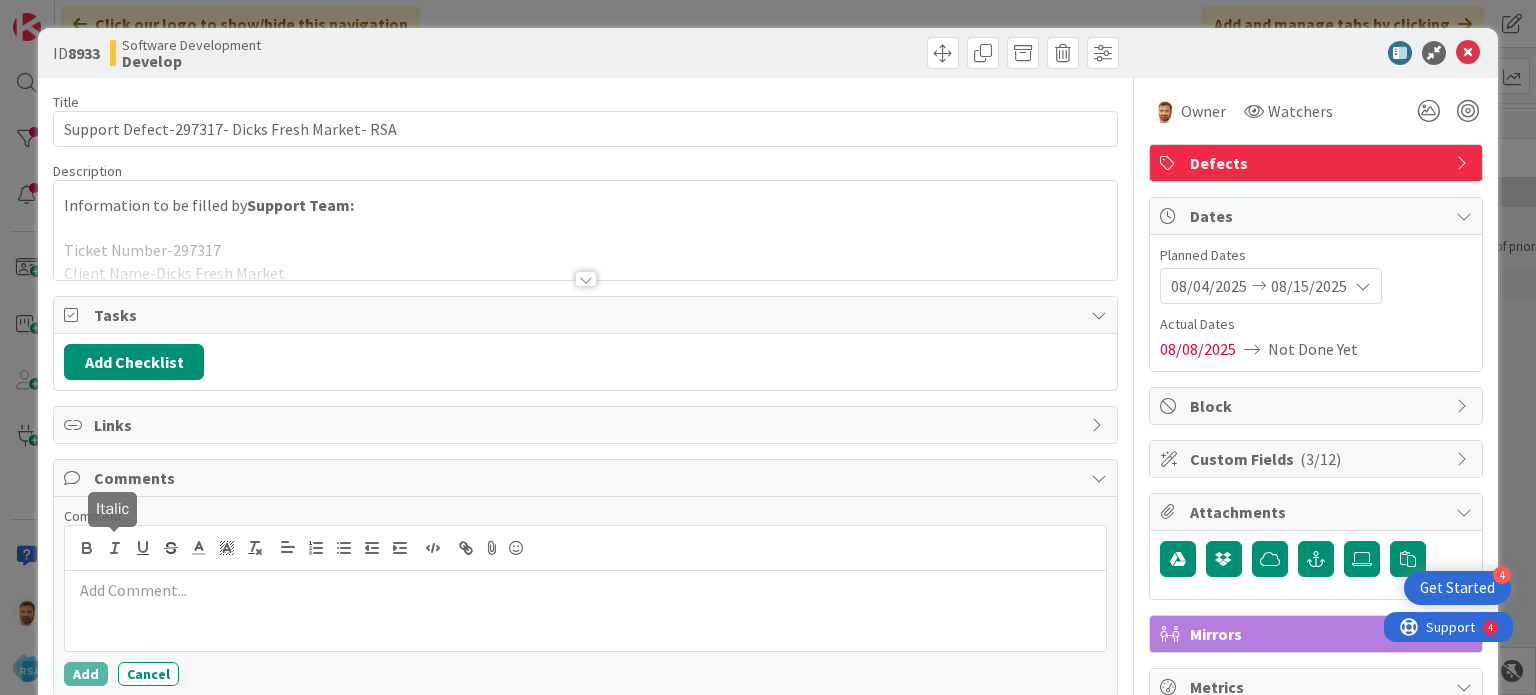scroll, scrollTop: 83, scrollLeft: 0, axis: vertical 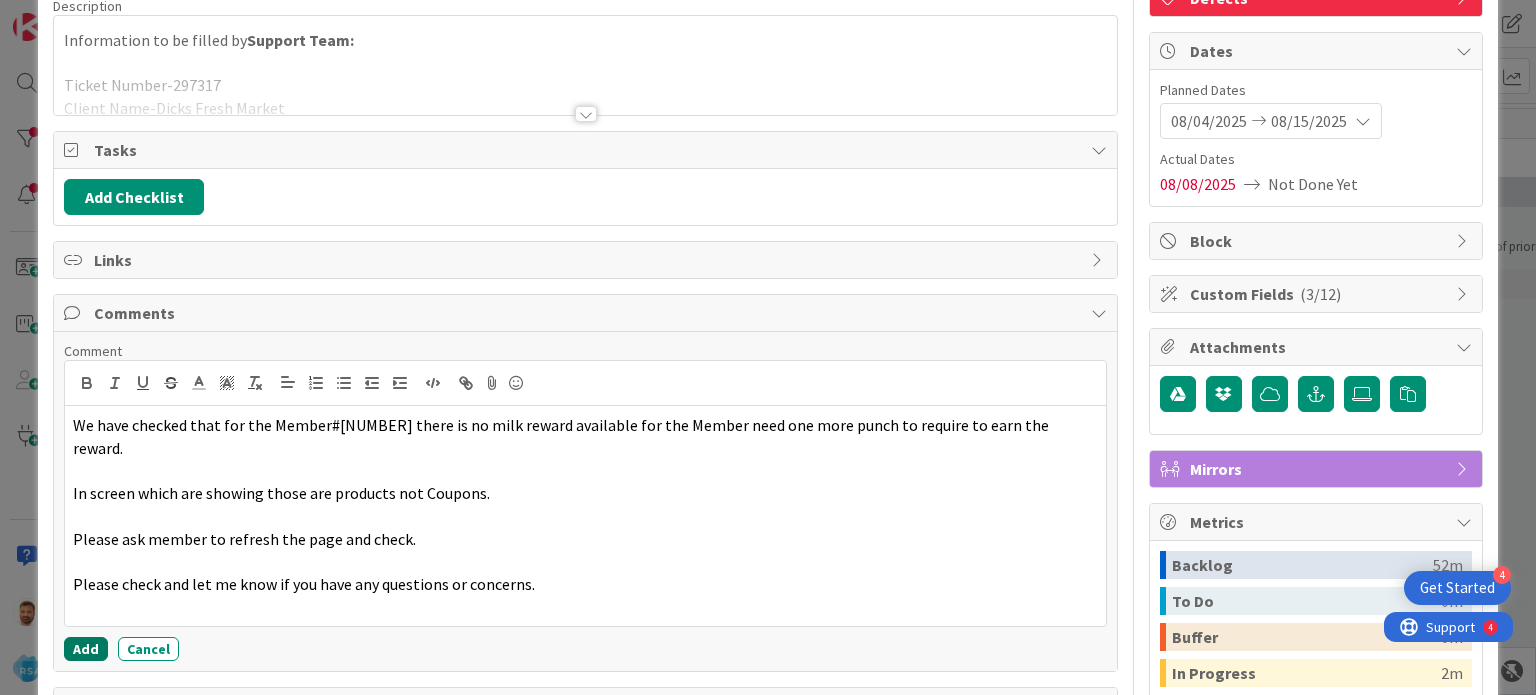 click on "Add" at bounding box center [86, 649] 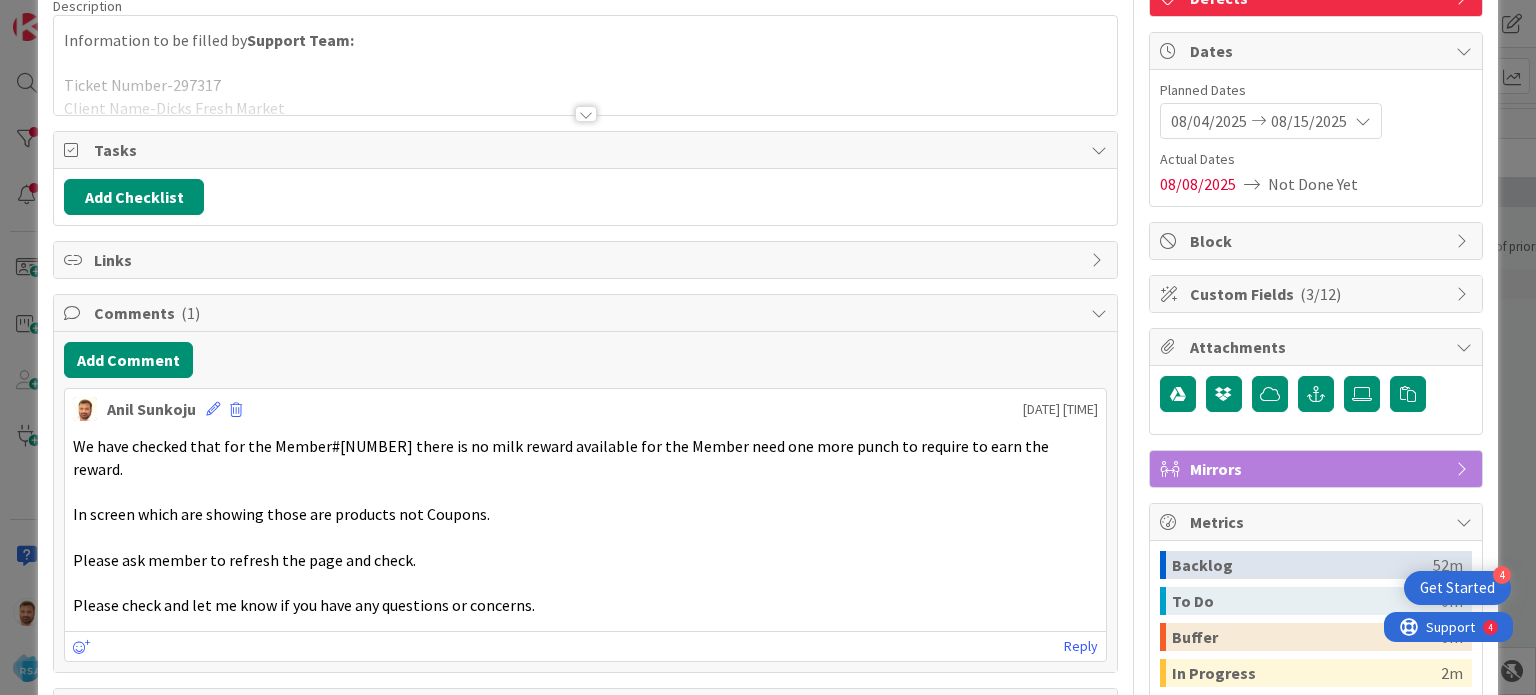 scroll, scrollTop: 0, scrollLeft: 0, axis: both 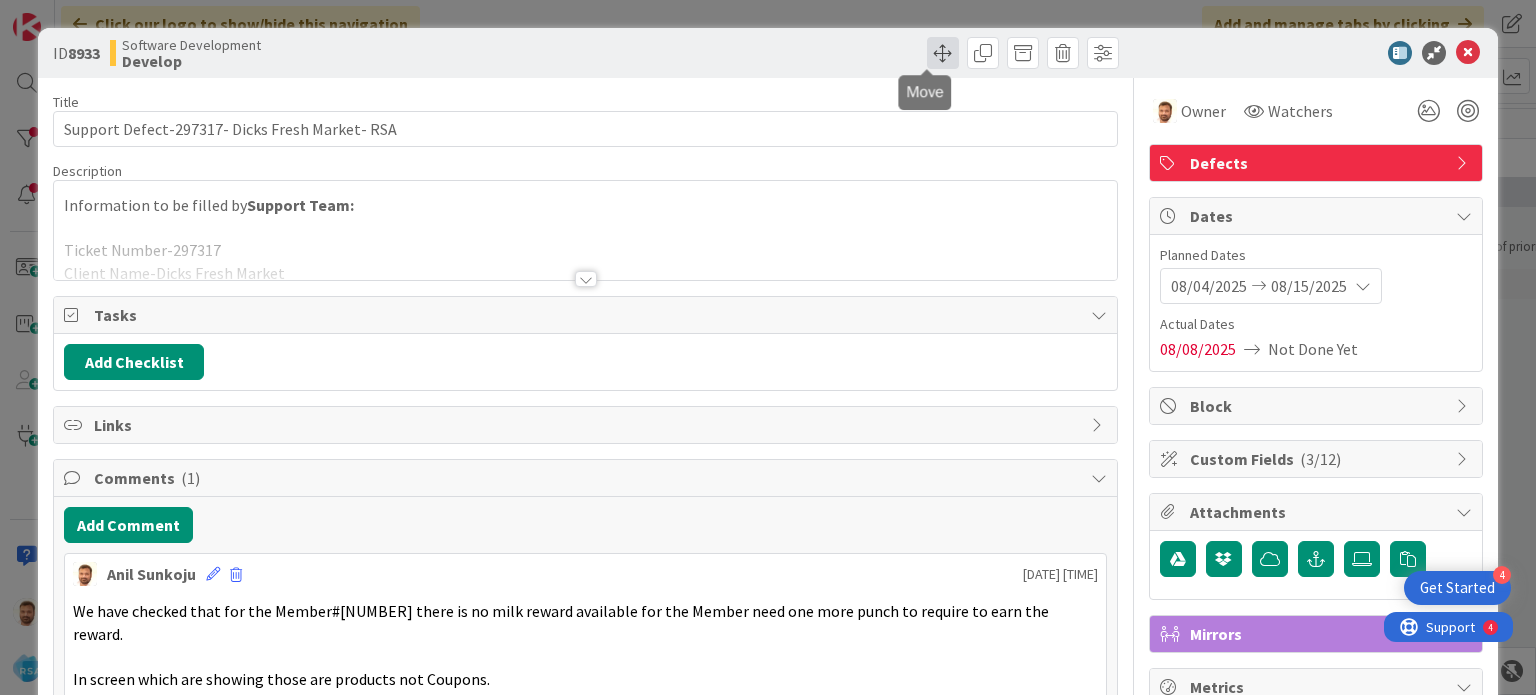 click at bounding box center [943, 53] 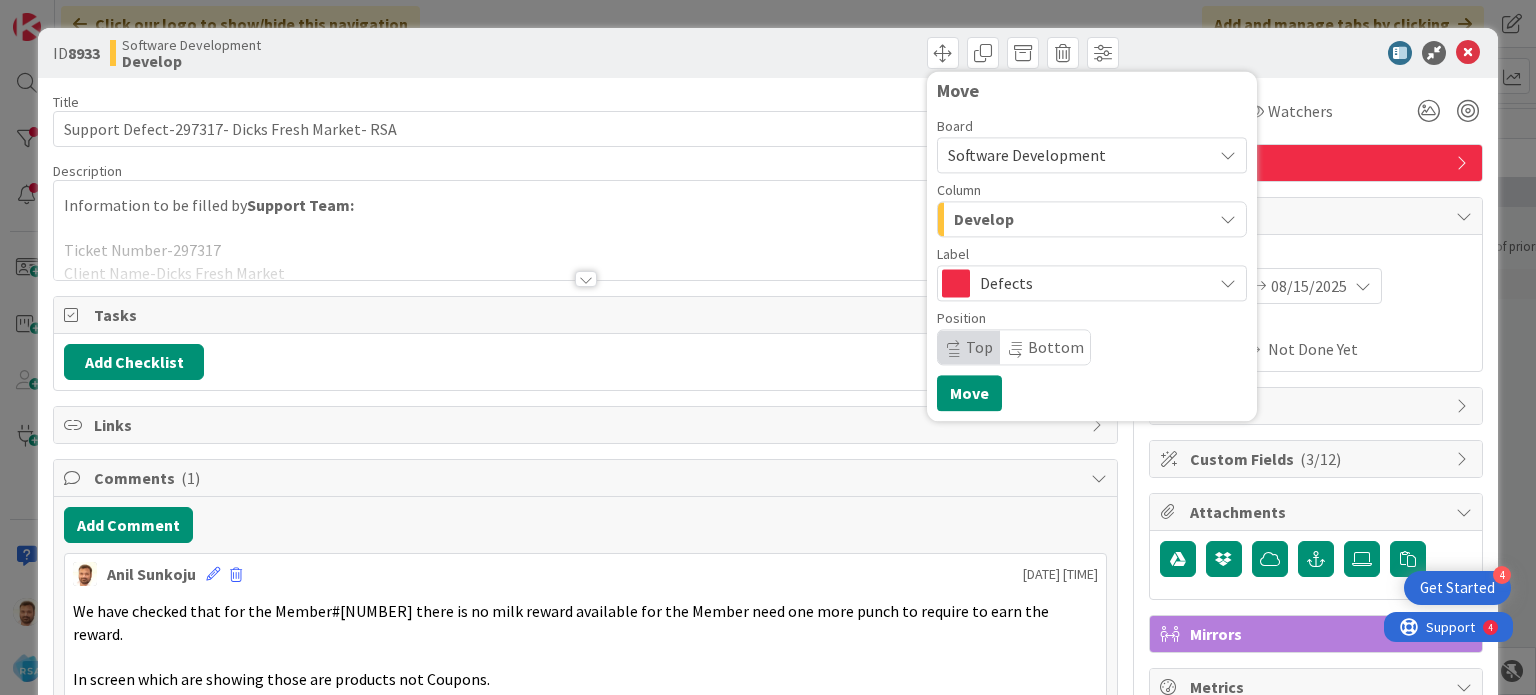 click on "Board Software Development Column Develop Label Defects Position Top Bottom" at bounding box center (1092, 242) 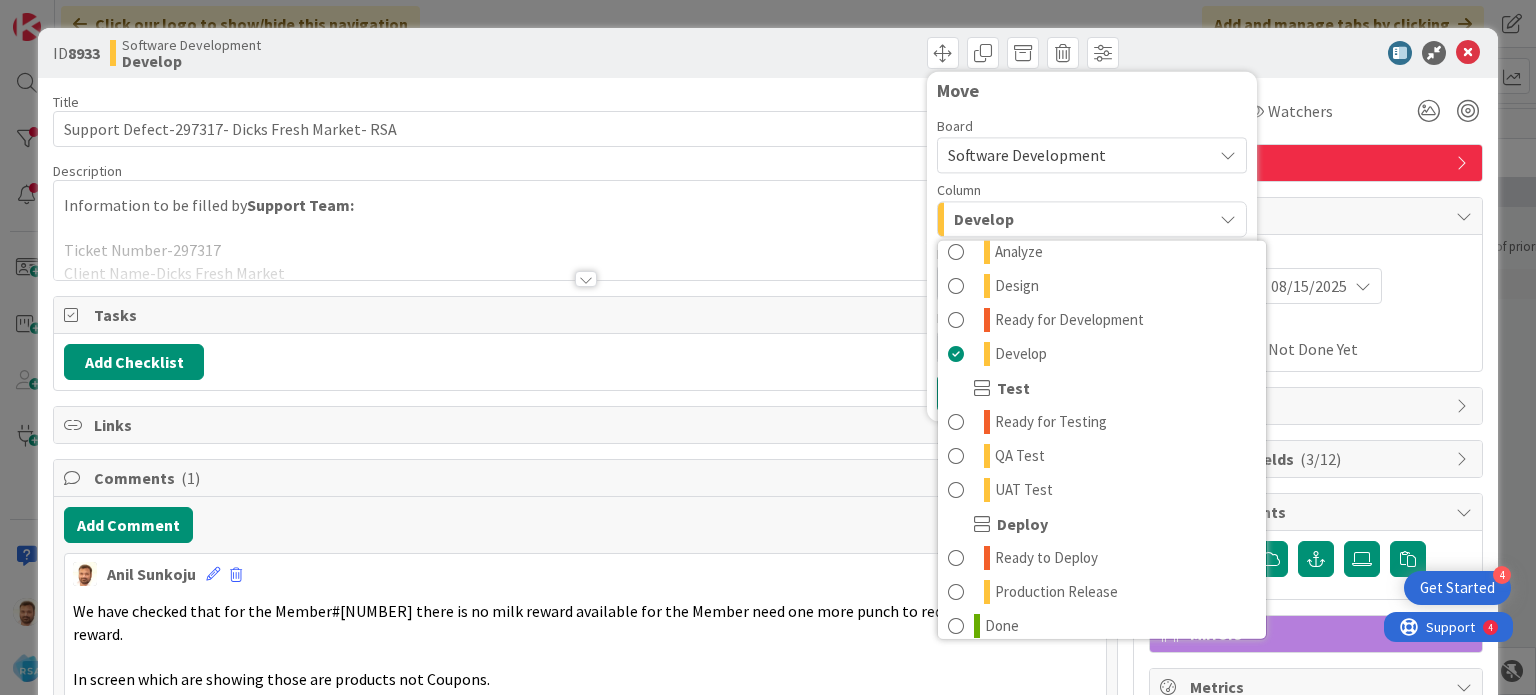 scroll, scrollTop: 466, scrollLeft: 0, axis: vertical 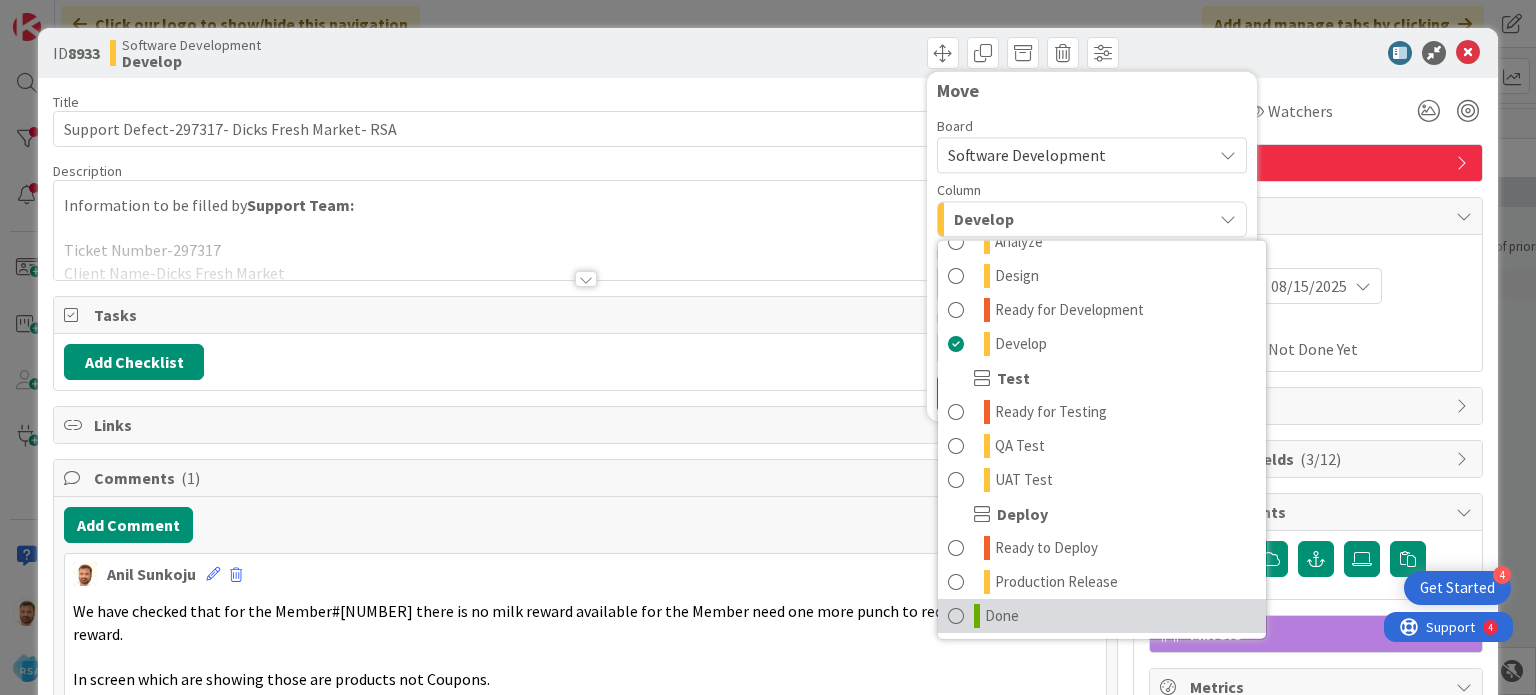 click on "Done" at bounding box center (1102, 616) 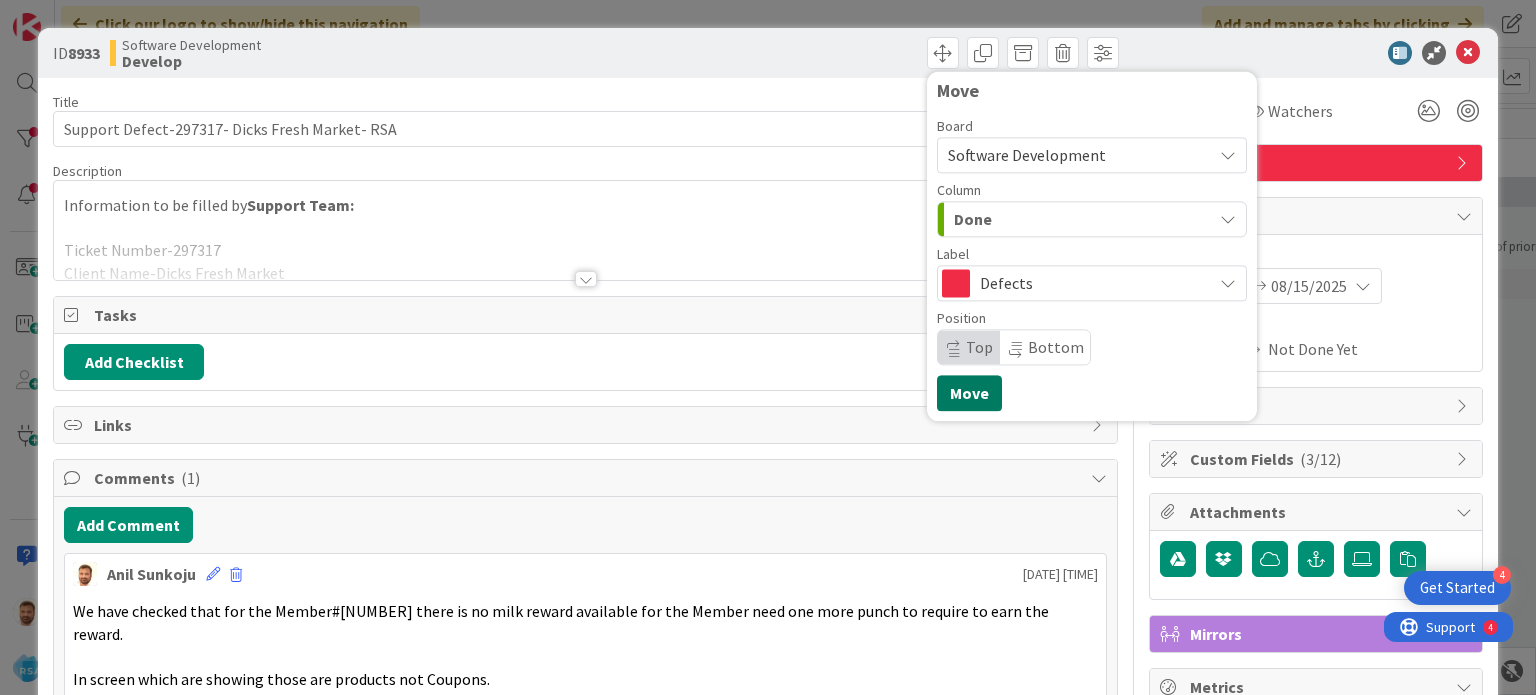 click on "Move" at bounding box center (969, 393) 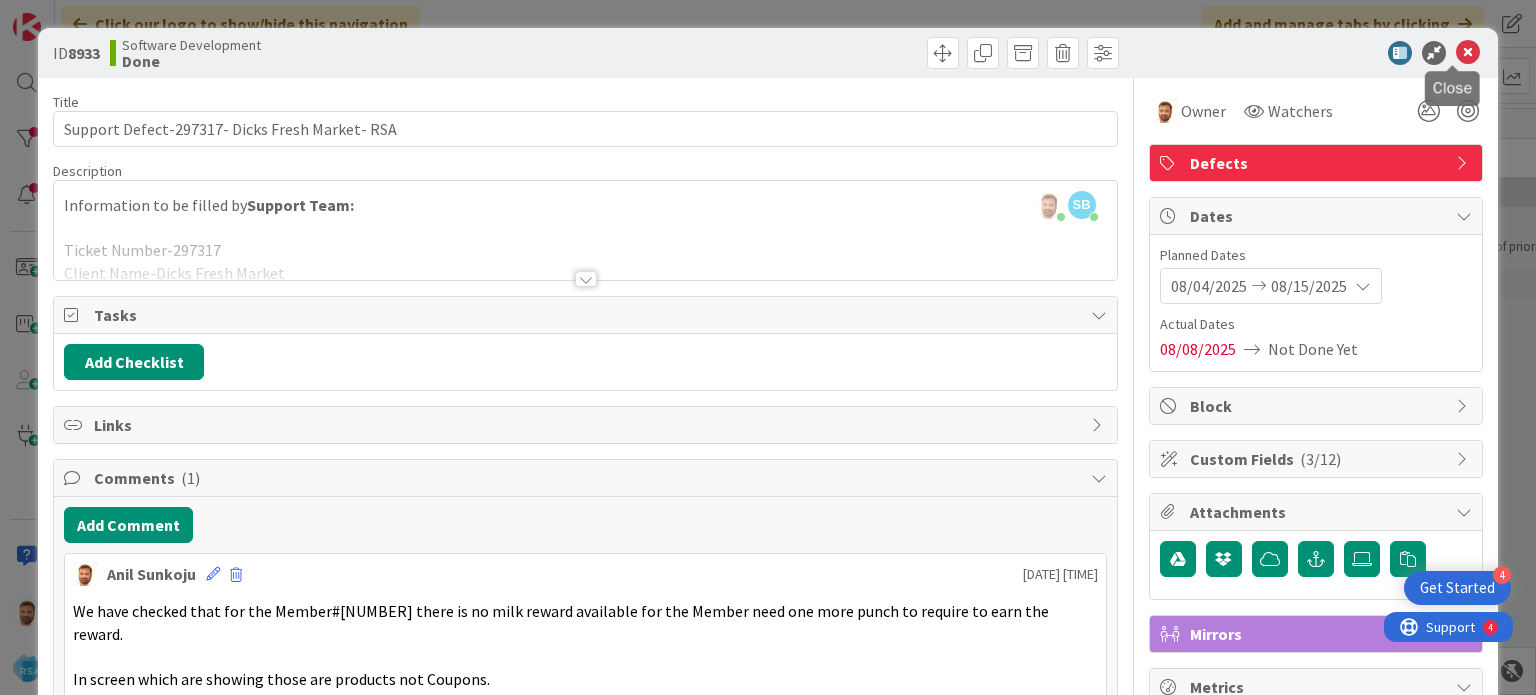 click at bounding box center (1468, 53) 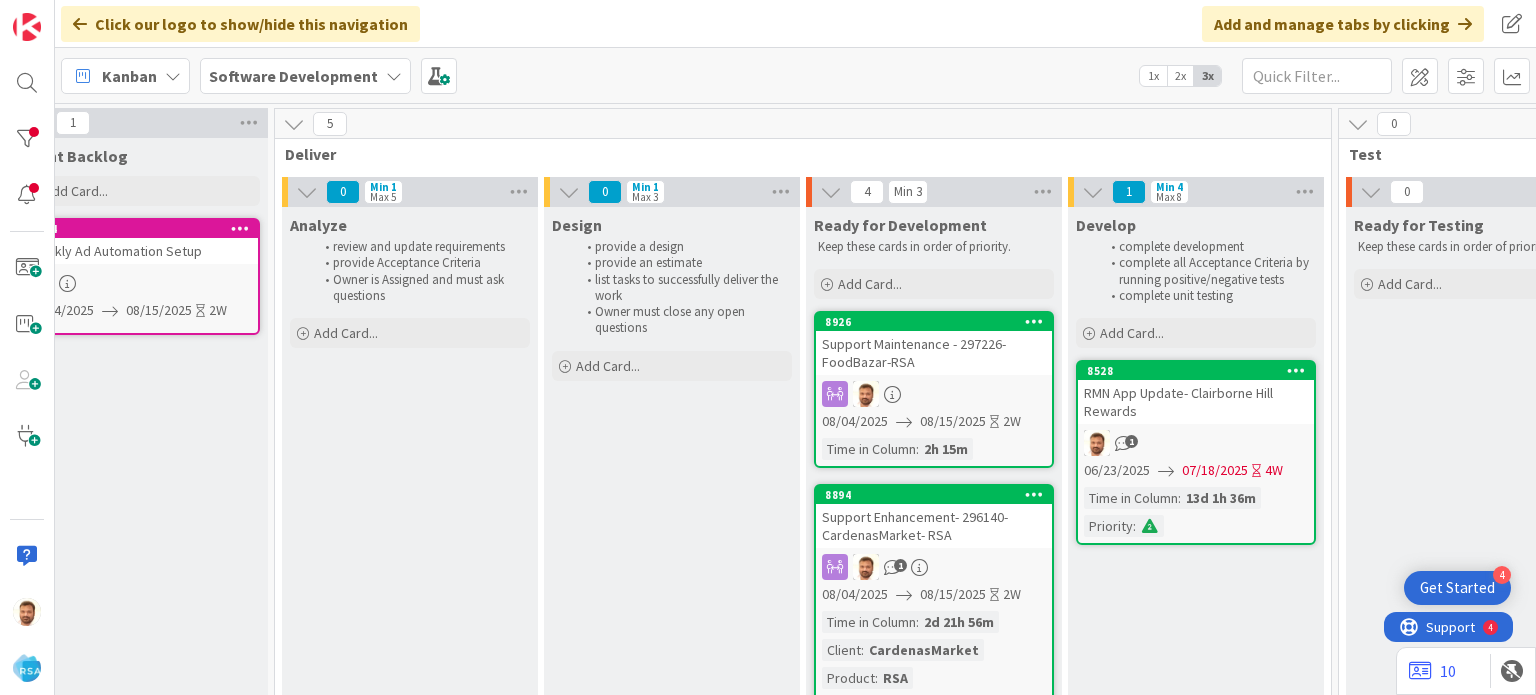 scroll, scrollTop: 0, scrollLeft: 0, axis: both 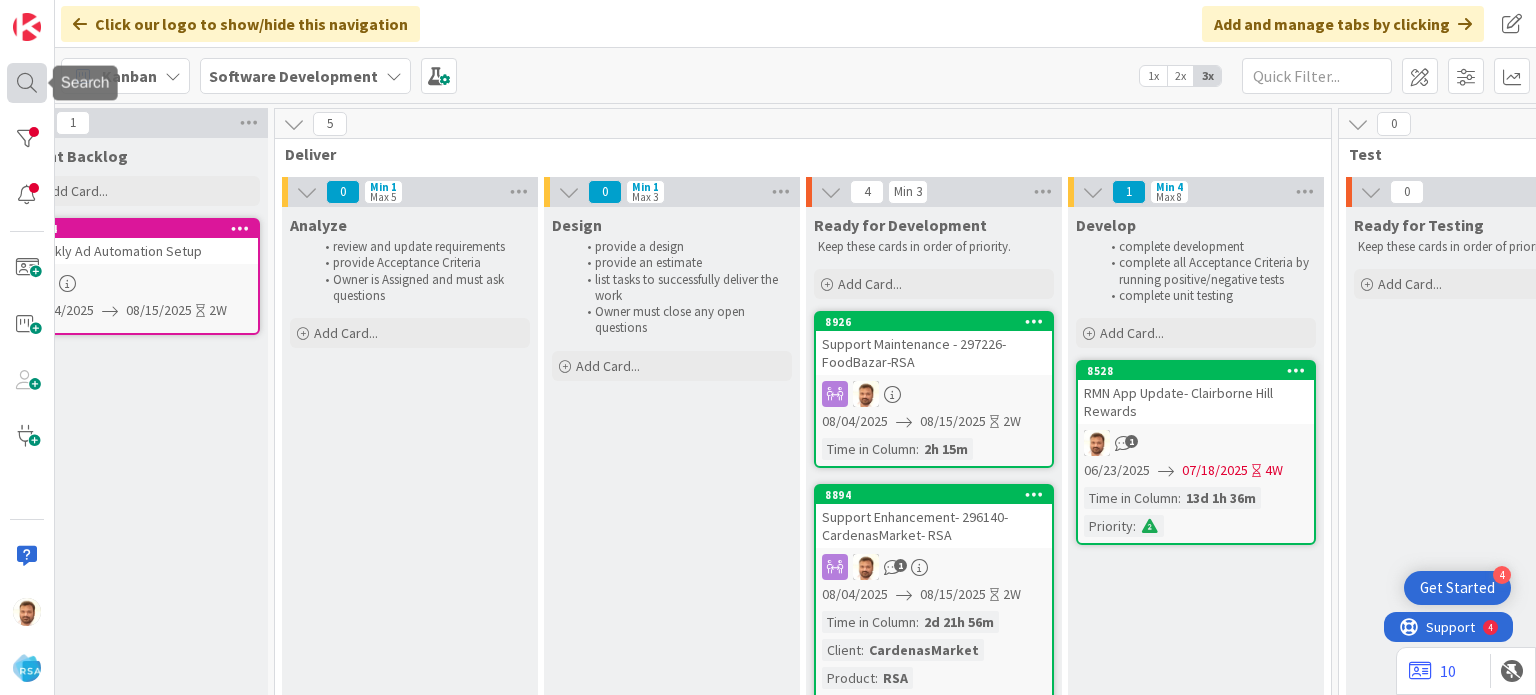 click at bounding box center (27, 83) 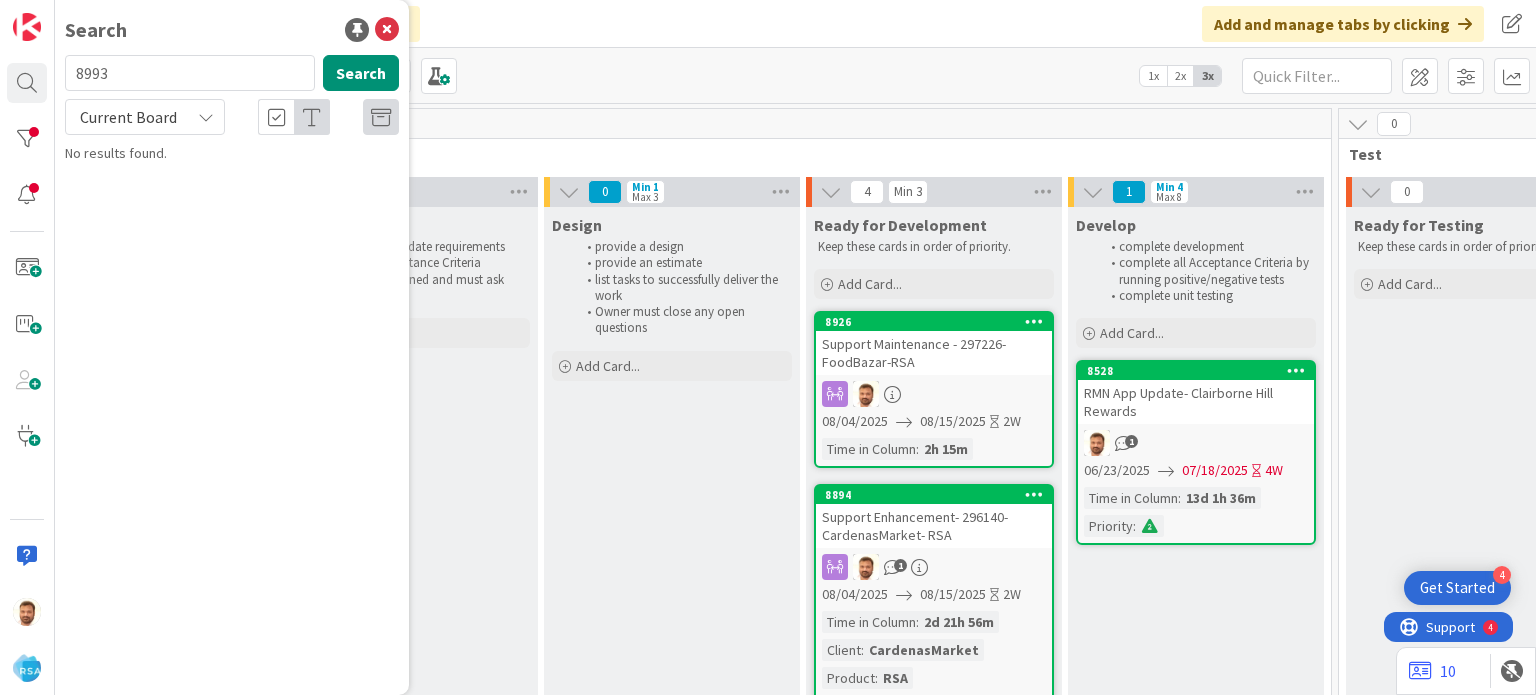 click on "8993" at bounding box center (190, 73) 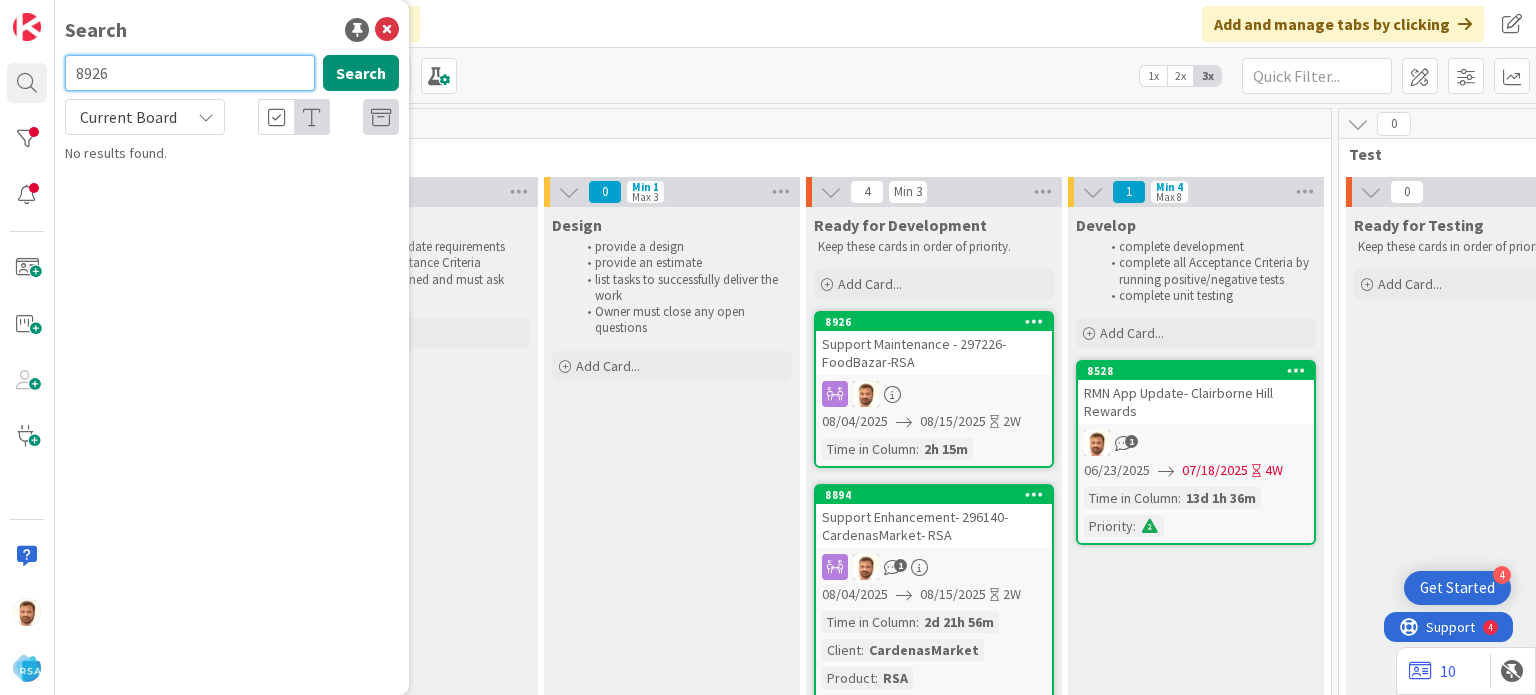 type on "8926" 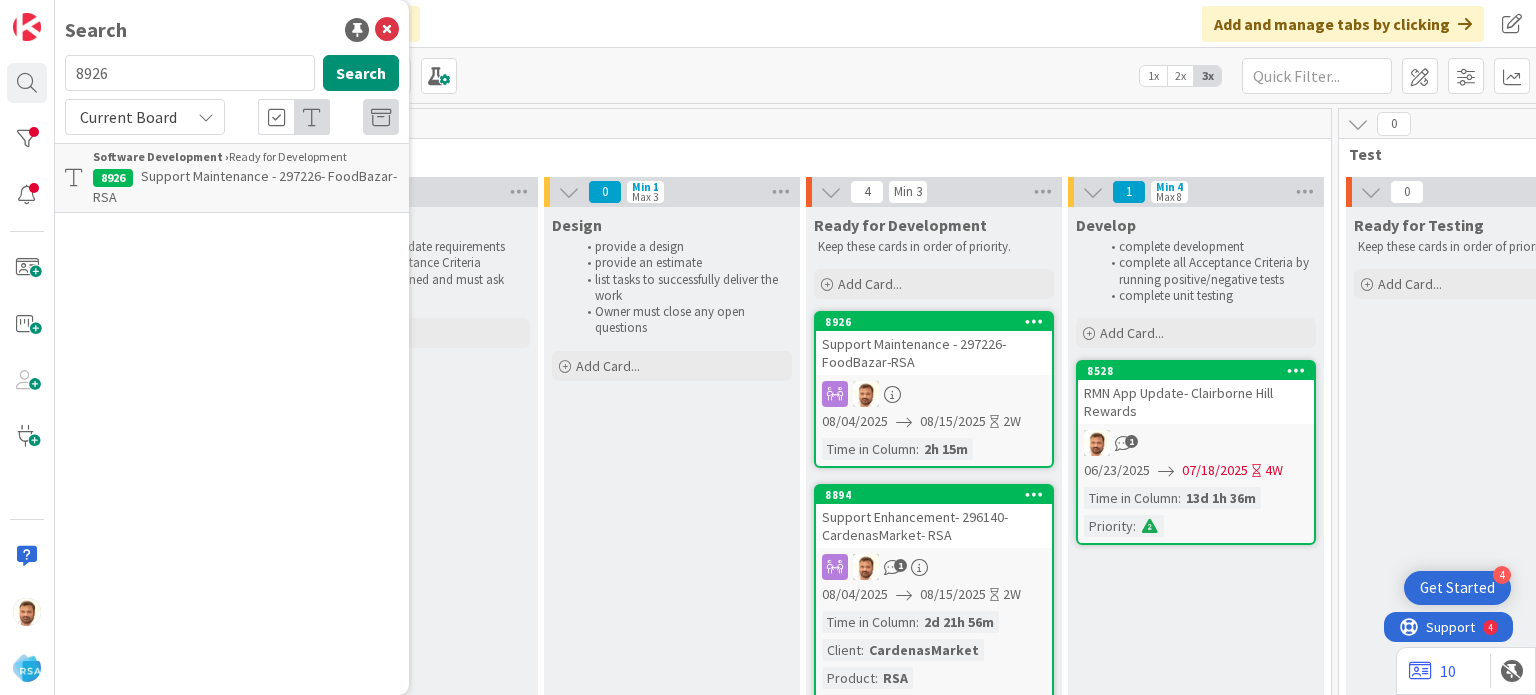 click on "Support Maintenance - 297226- FoodBazar-RSA" at bounding box center [245, 186] 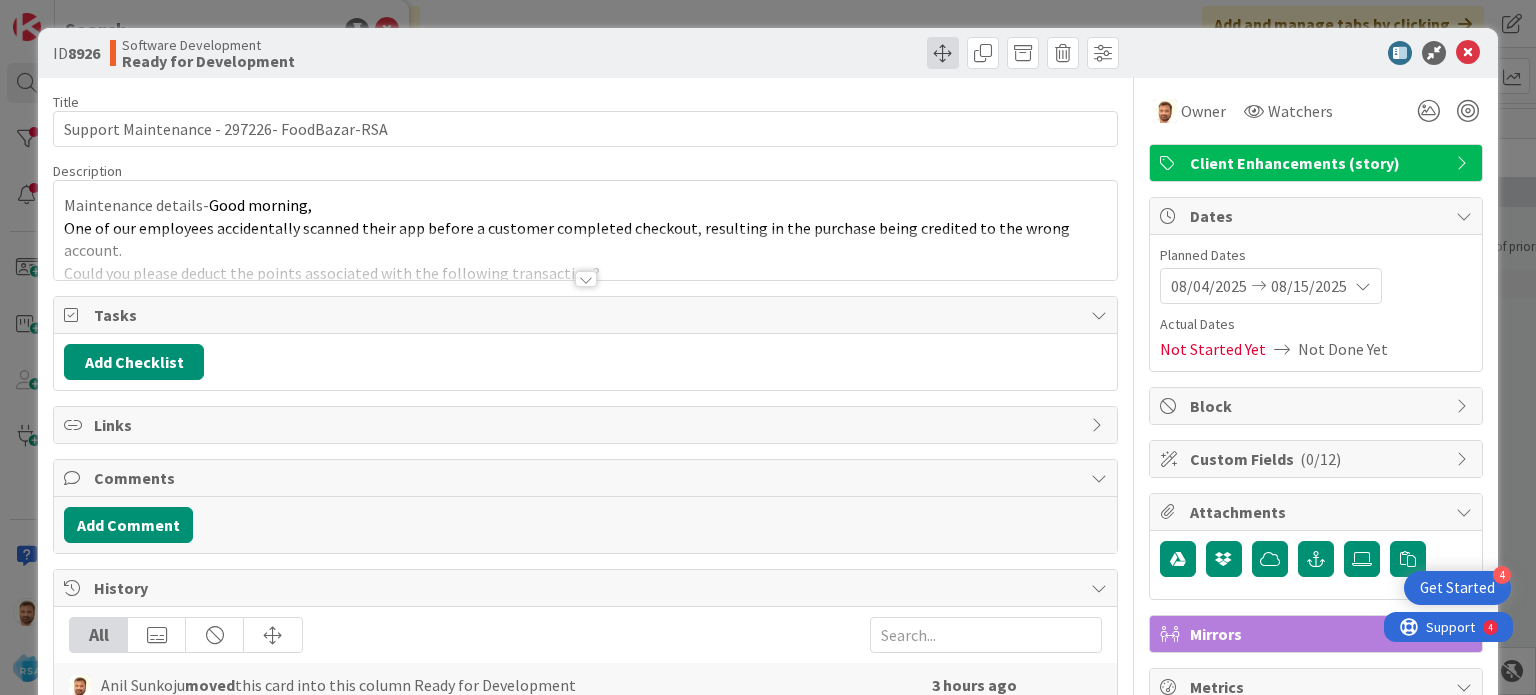 scroll, scrollTop: 0, scrollLeft: 0, axis: both 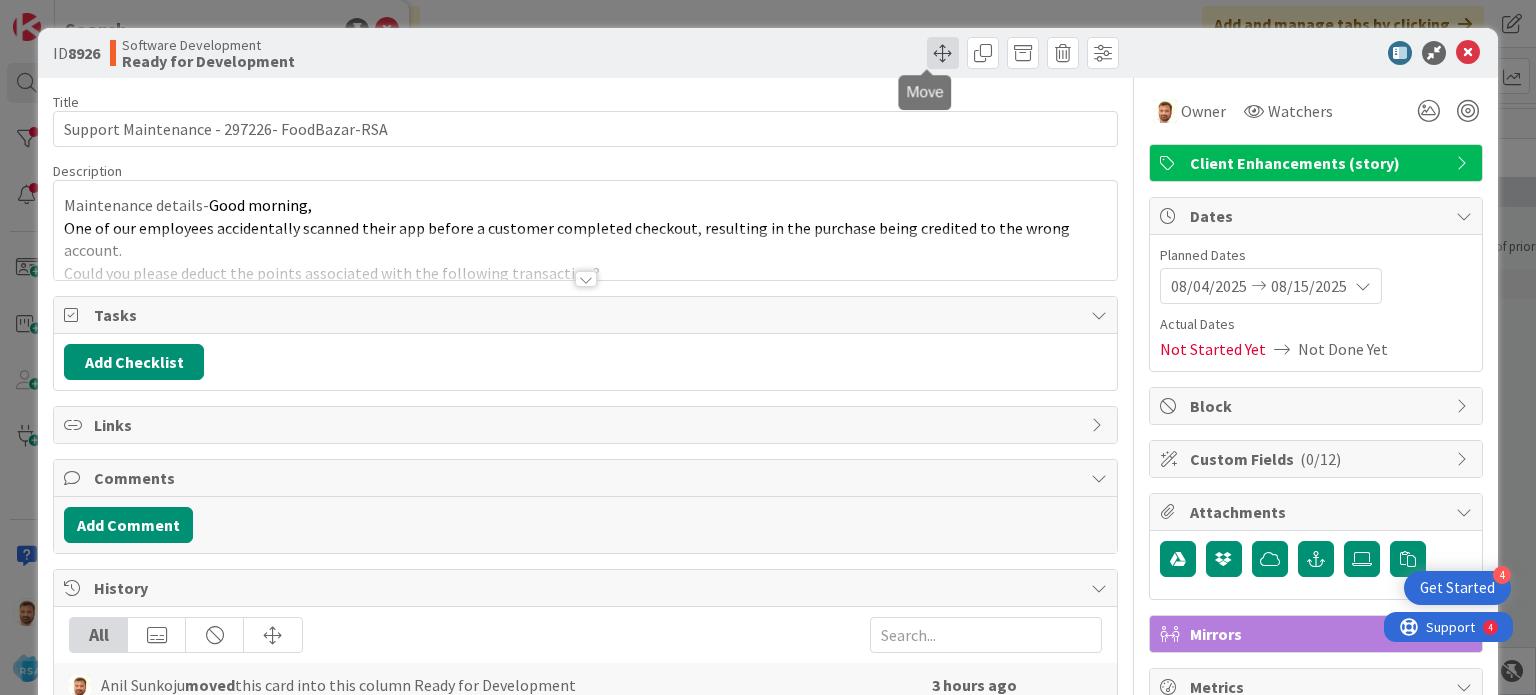 click at bounding box center [943, 53] 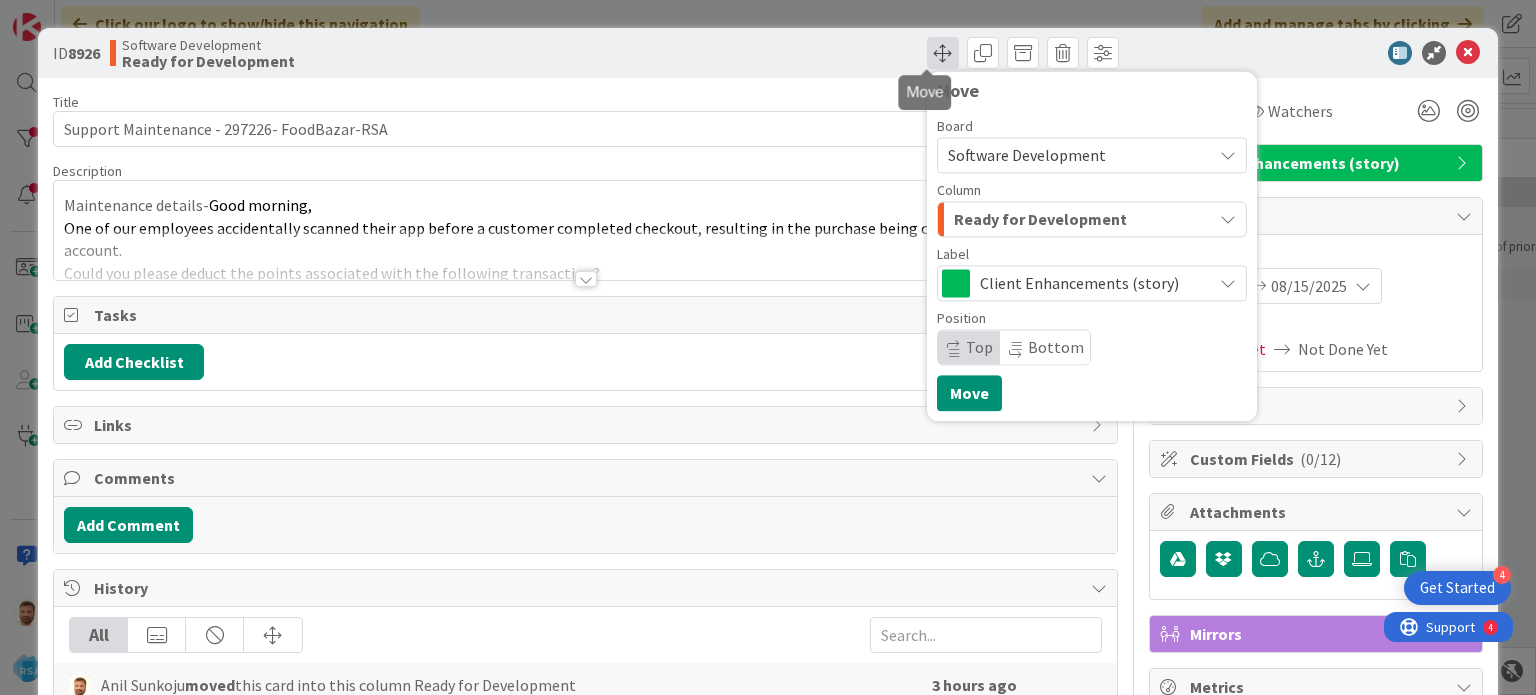 scroll, scrollTop: 0, scrollLeft: 0, axis: both 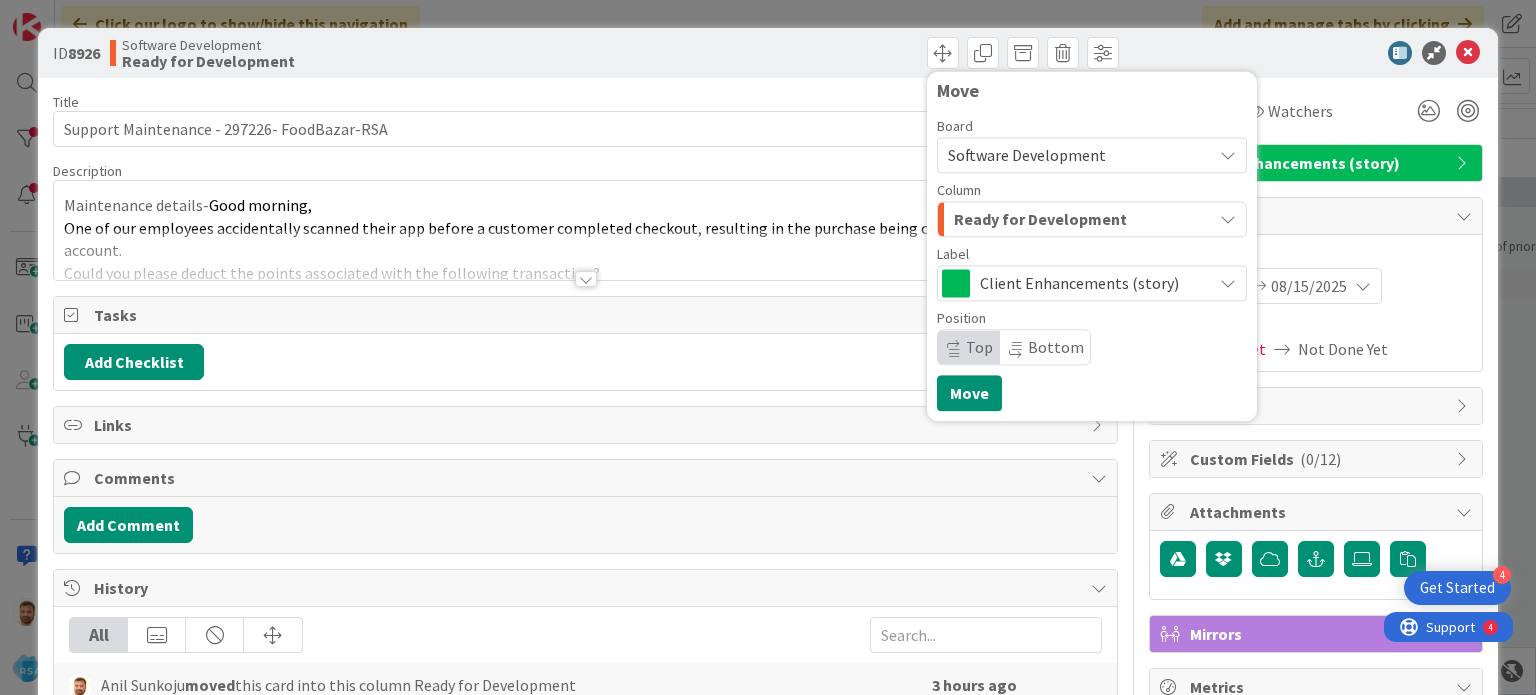 click on "Ready for Development" at bounding box center (1080, 219) 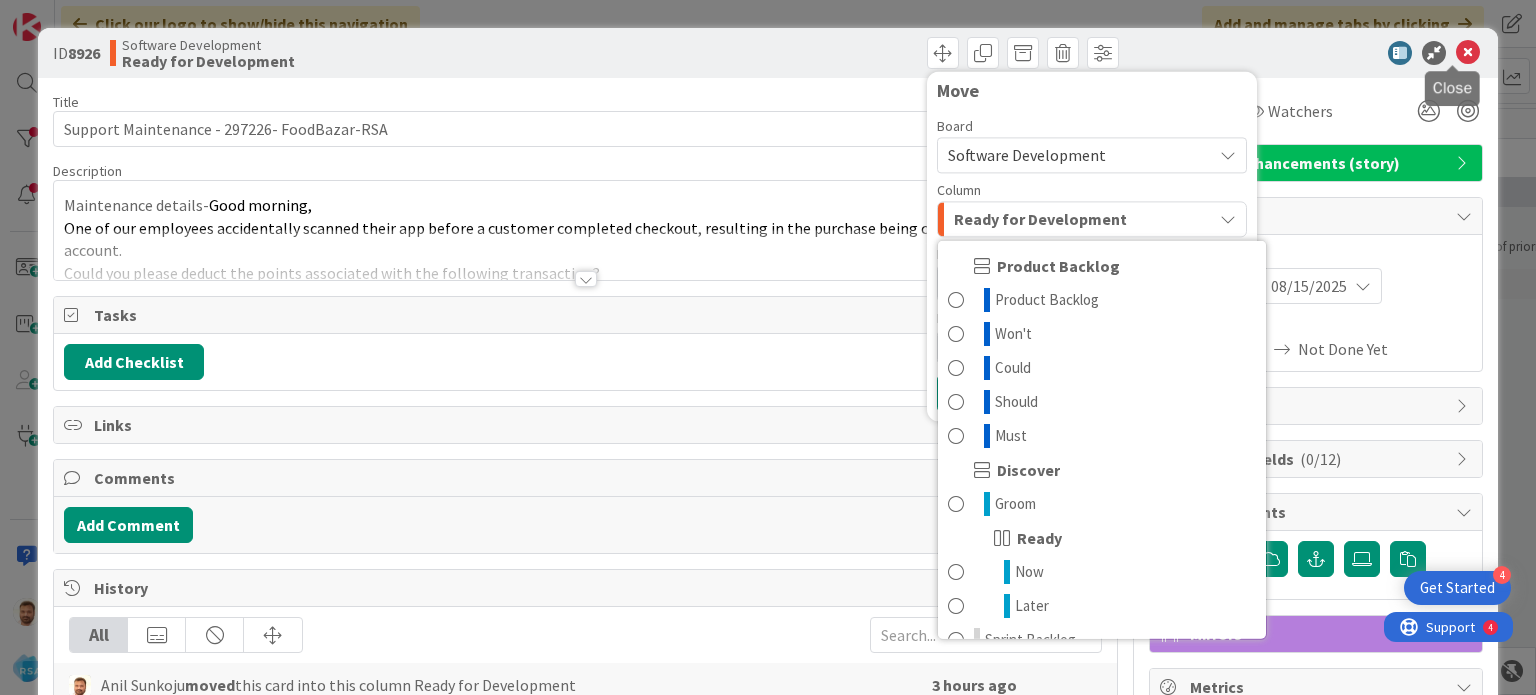 click at bounding box center (1468, 53) 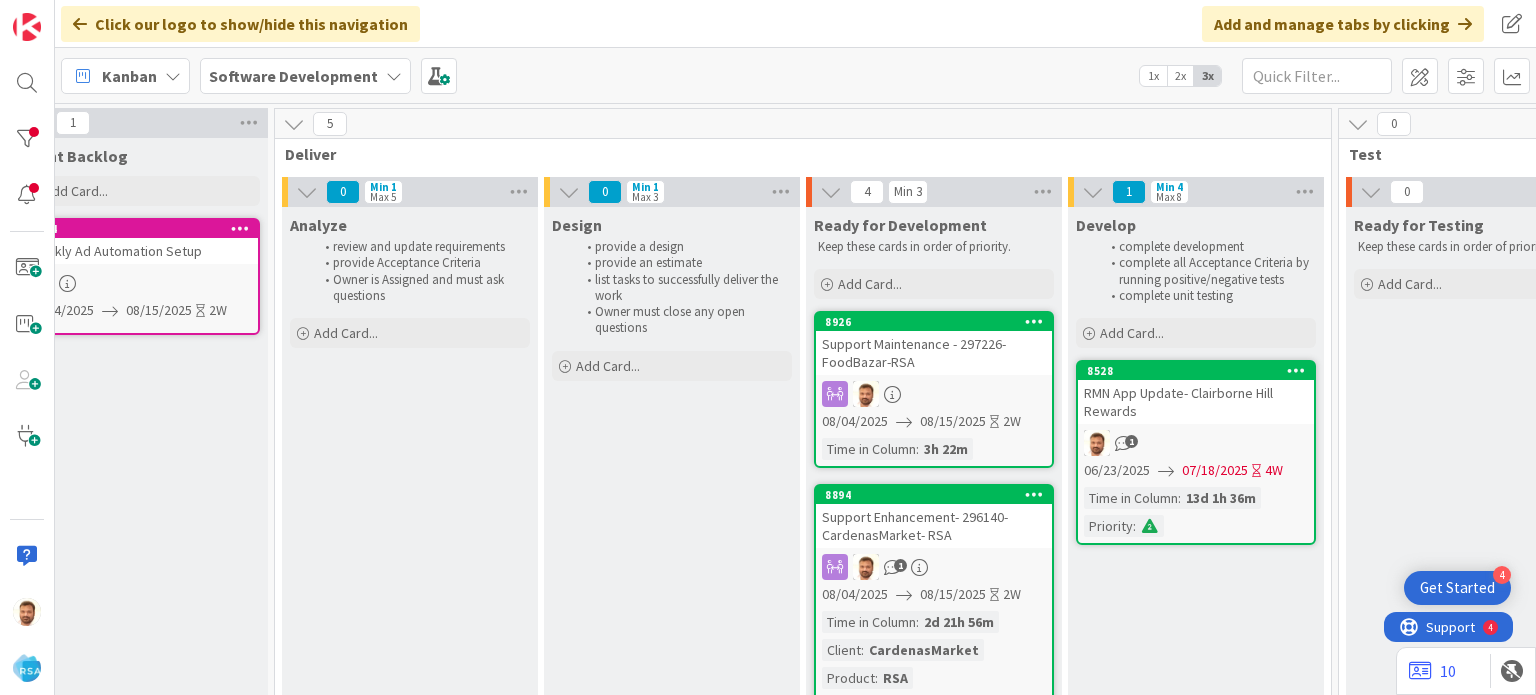scroll, scrollTop: 0, scrollLeft: 0, axis: both 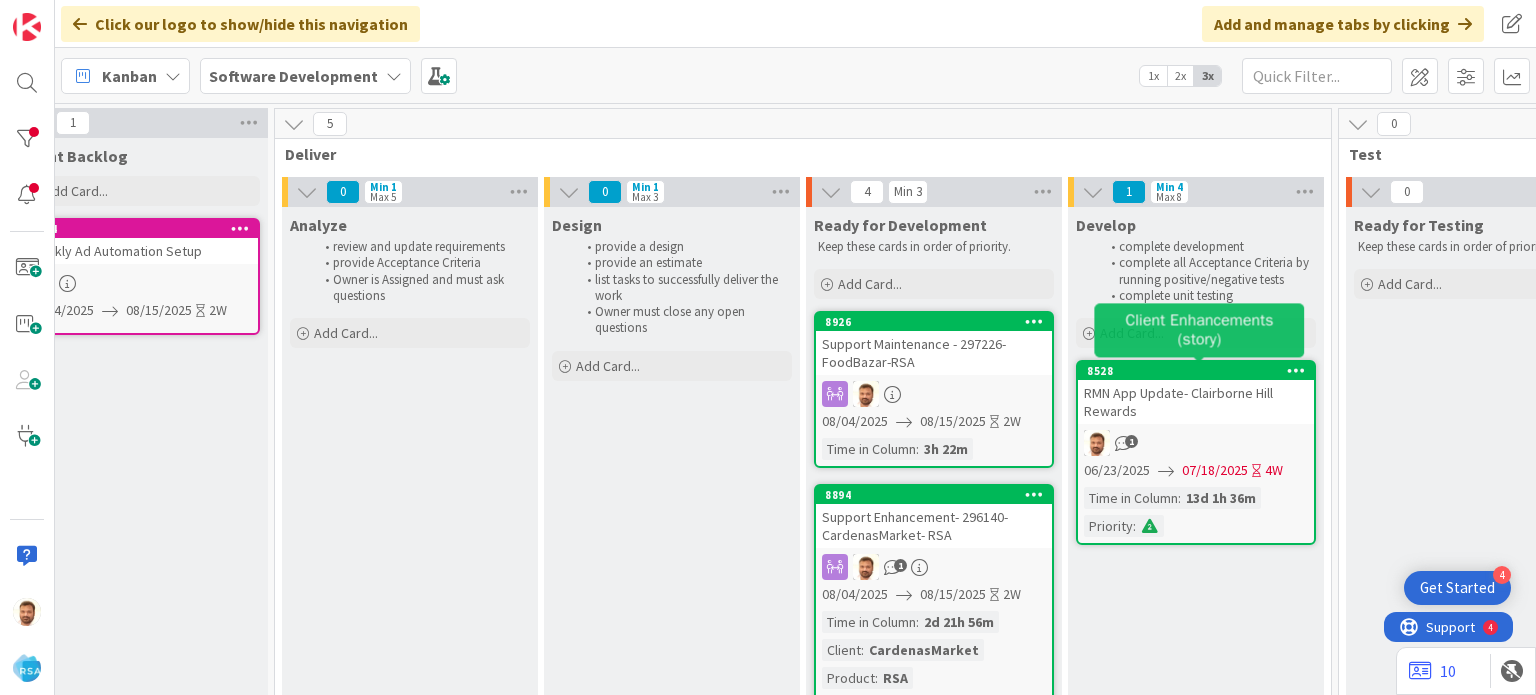 click on "8528" at bounding box center (1200, 371) 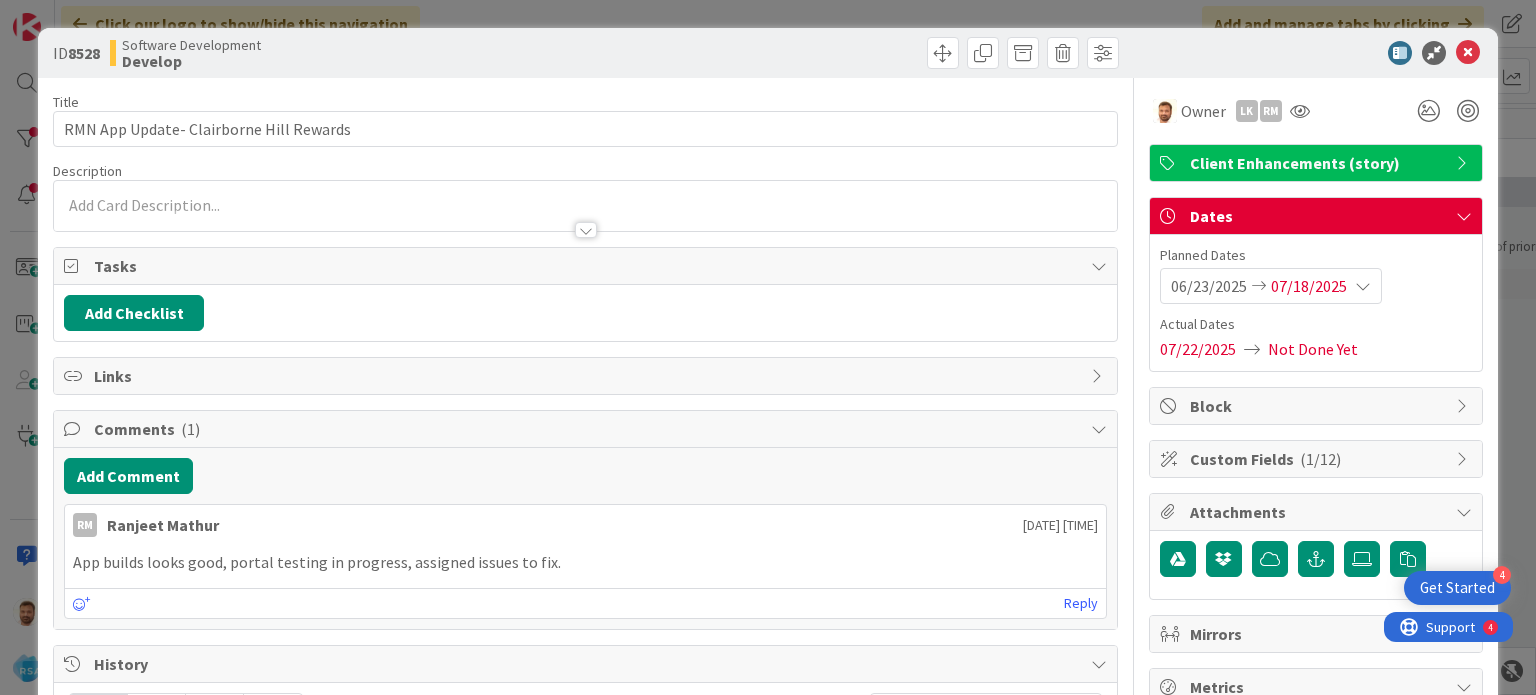 scroll, scrollTop: 0, scrollLeft: 0, axis: both 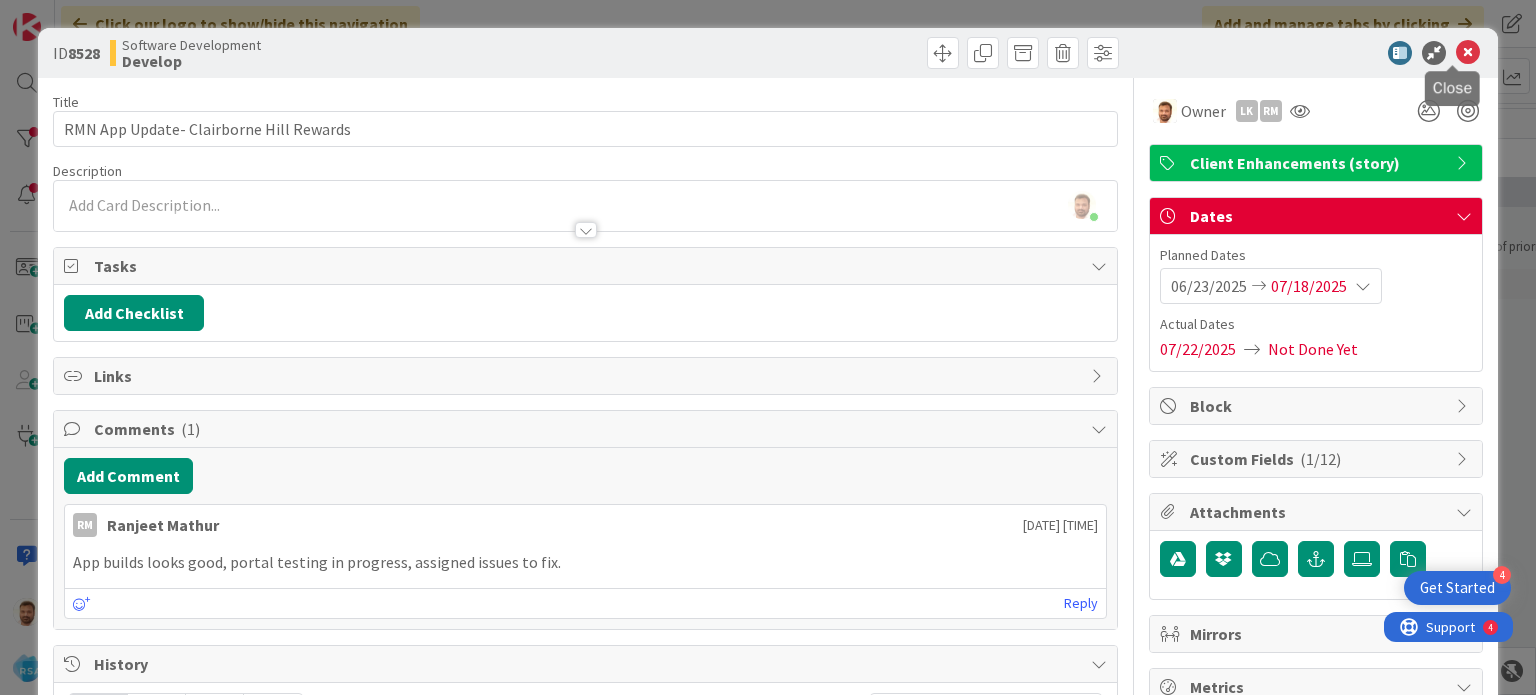 click at bounding box center (1468, 53) 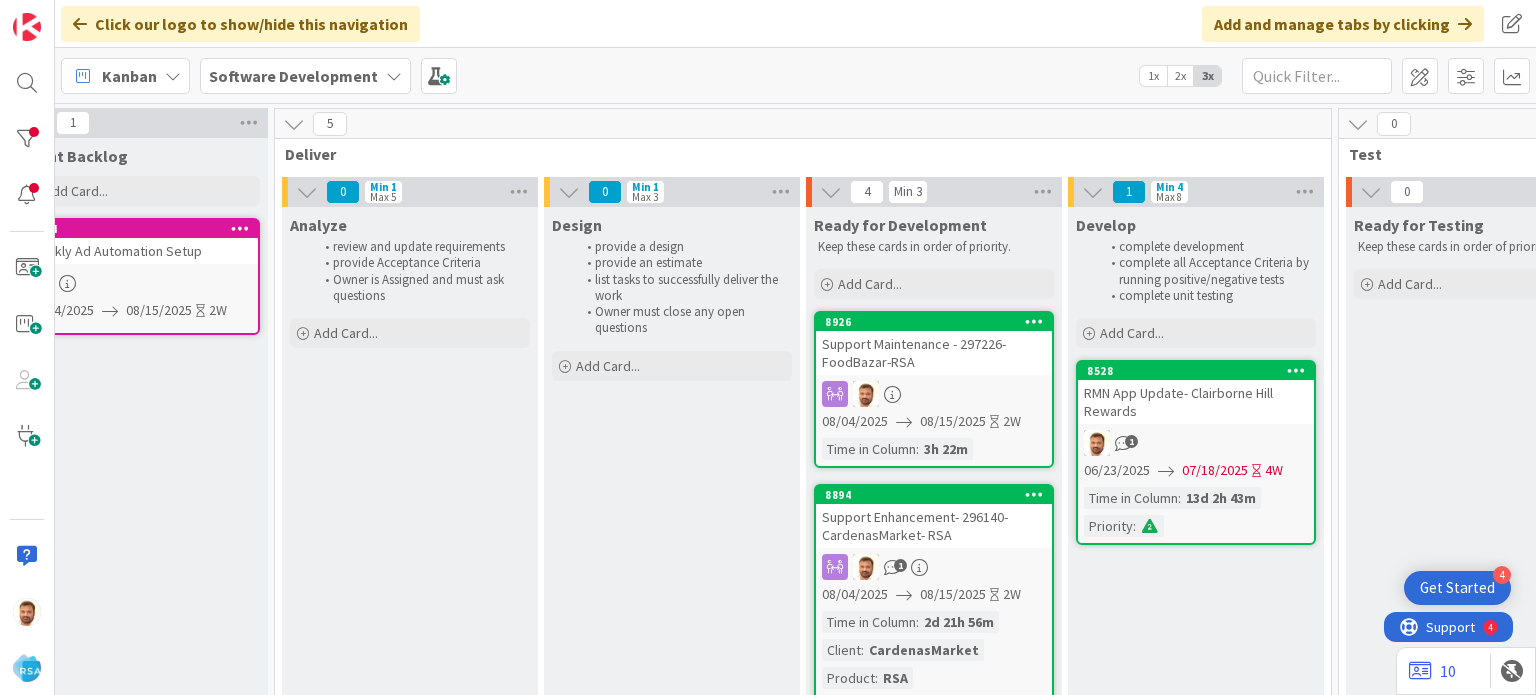 scroll, scrollTop: 0, scrollLeft: 0, axis: both 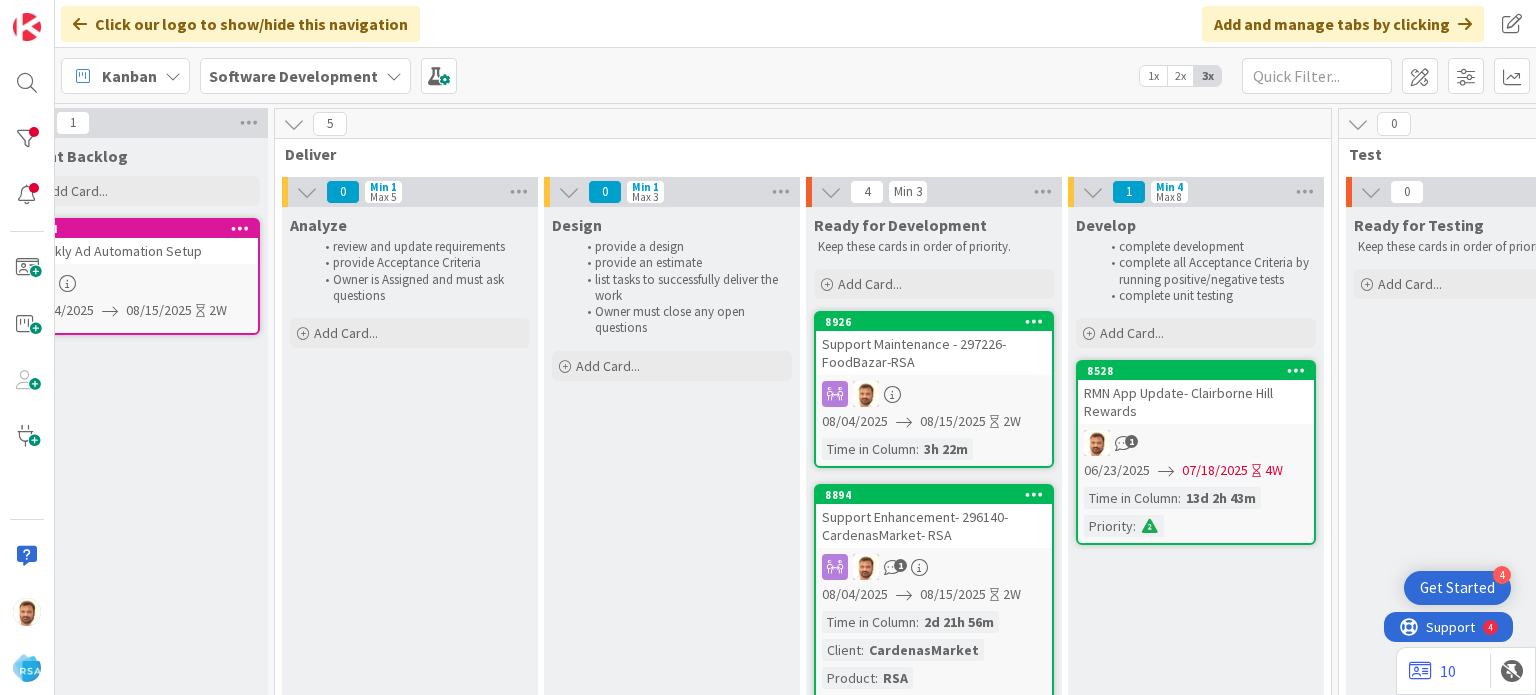 click on "Support Maintenance - 297226- FoodBazar-RSA" at bounding box center (934, 353) 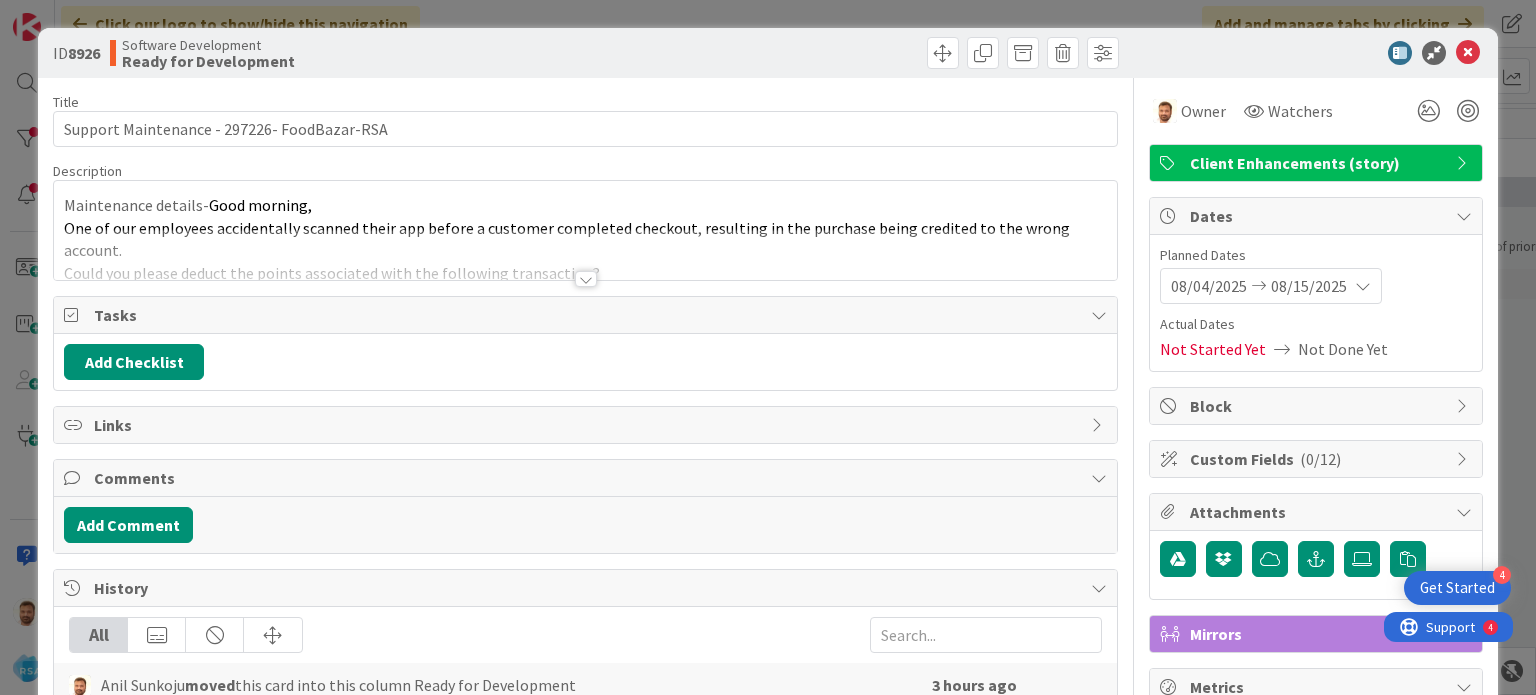 scroll, scrollTop: 0, scrollLeft: 0, axis: both 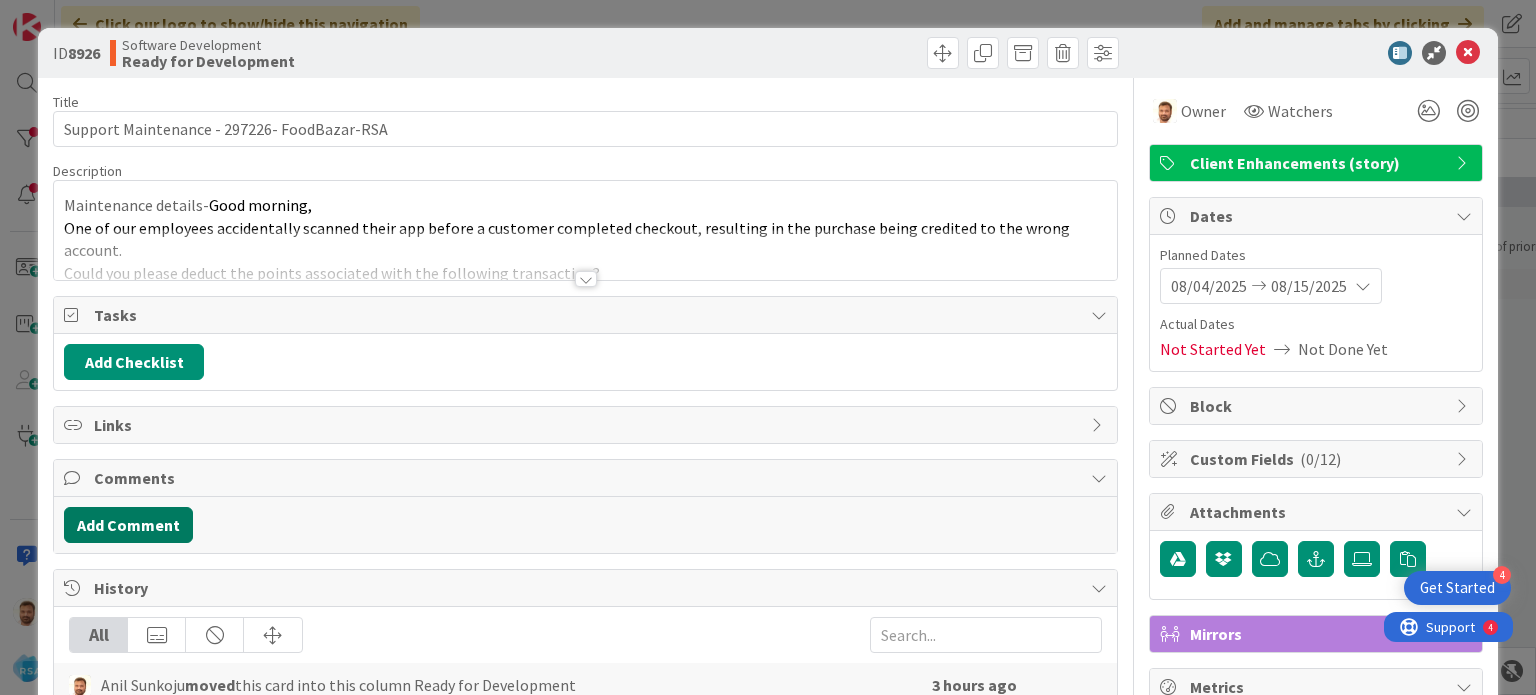 click on "Add Comment" at bounding box center [128, 525] 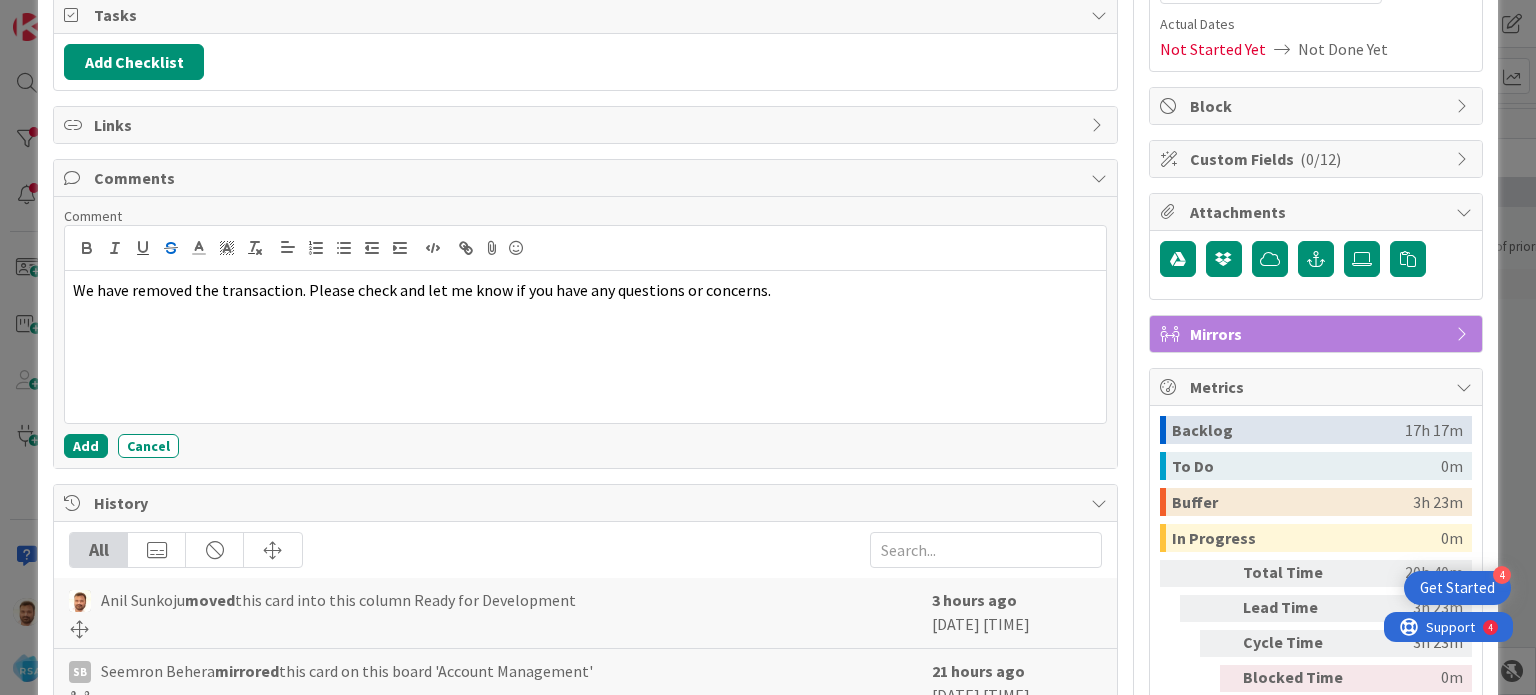 scroll, scrollTop: 322, scrollLeft: 0, axis: vertical 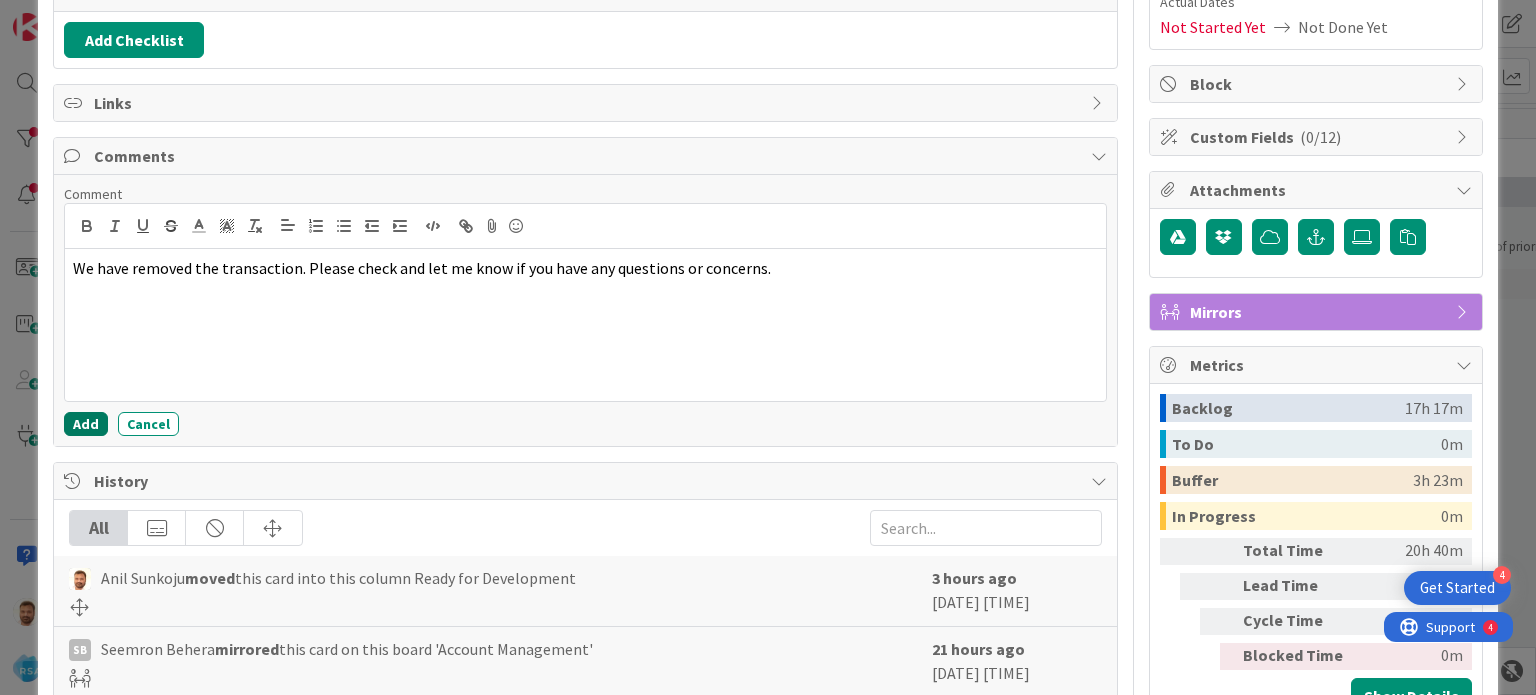 click on "Add" at bounding box center (86, 424) 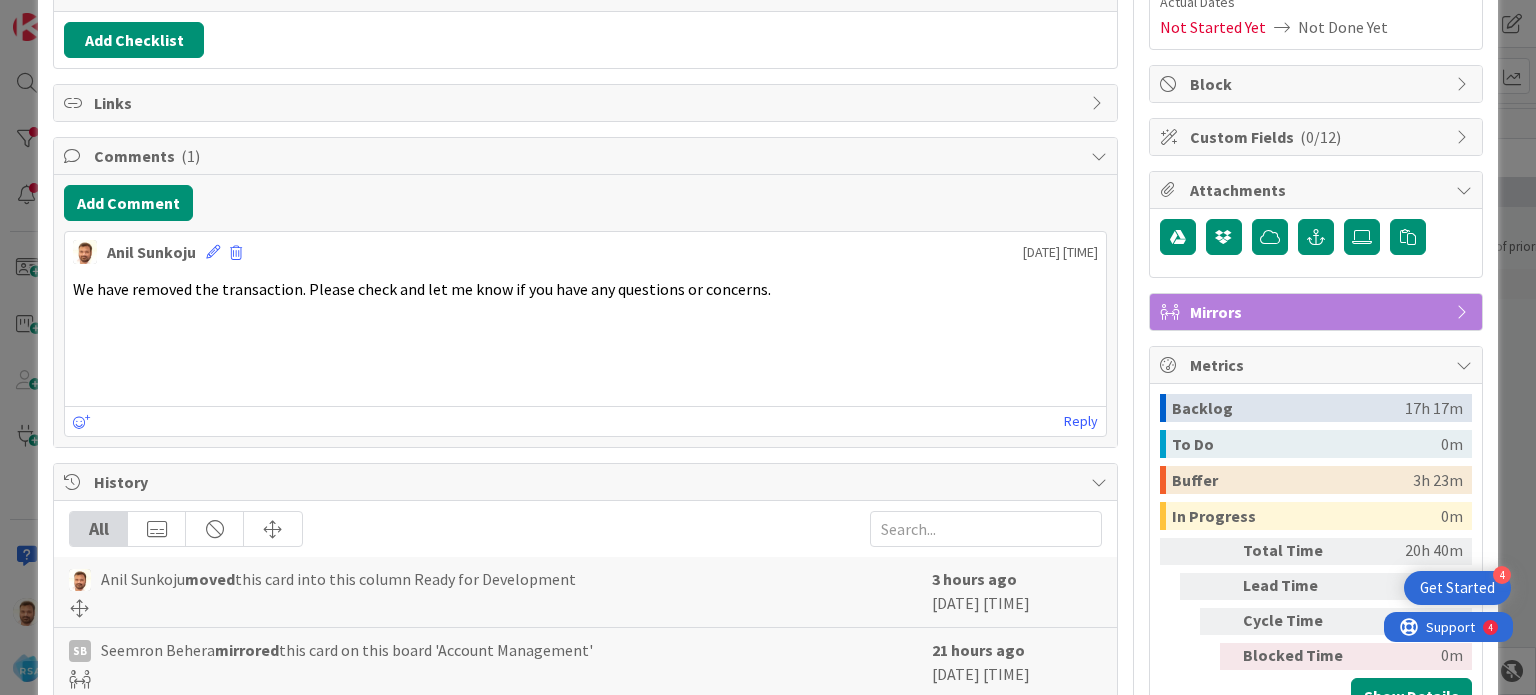 scroll, scrollTop: 0, scrollLeft: 0, axis: both 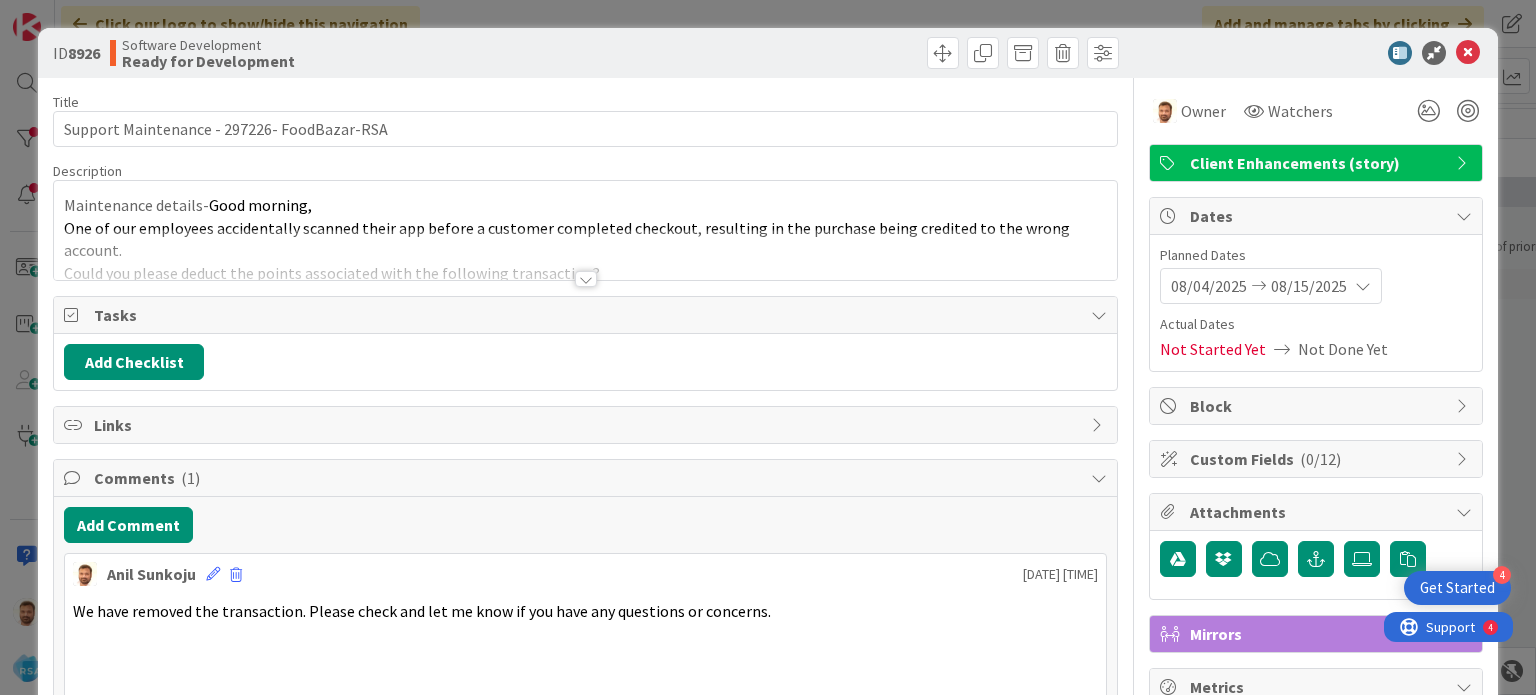 click at bounding box center [855, 53] 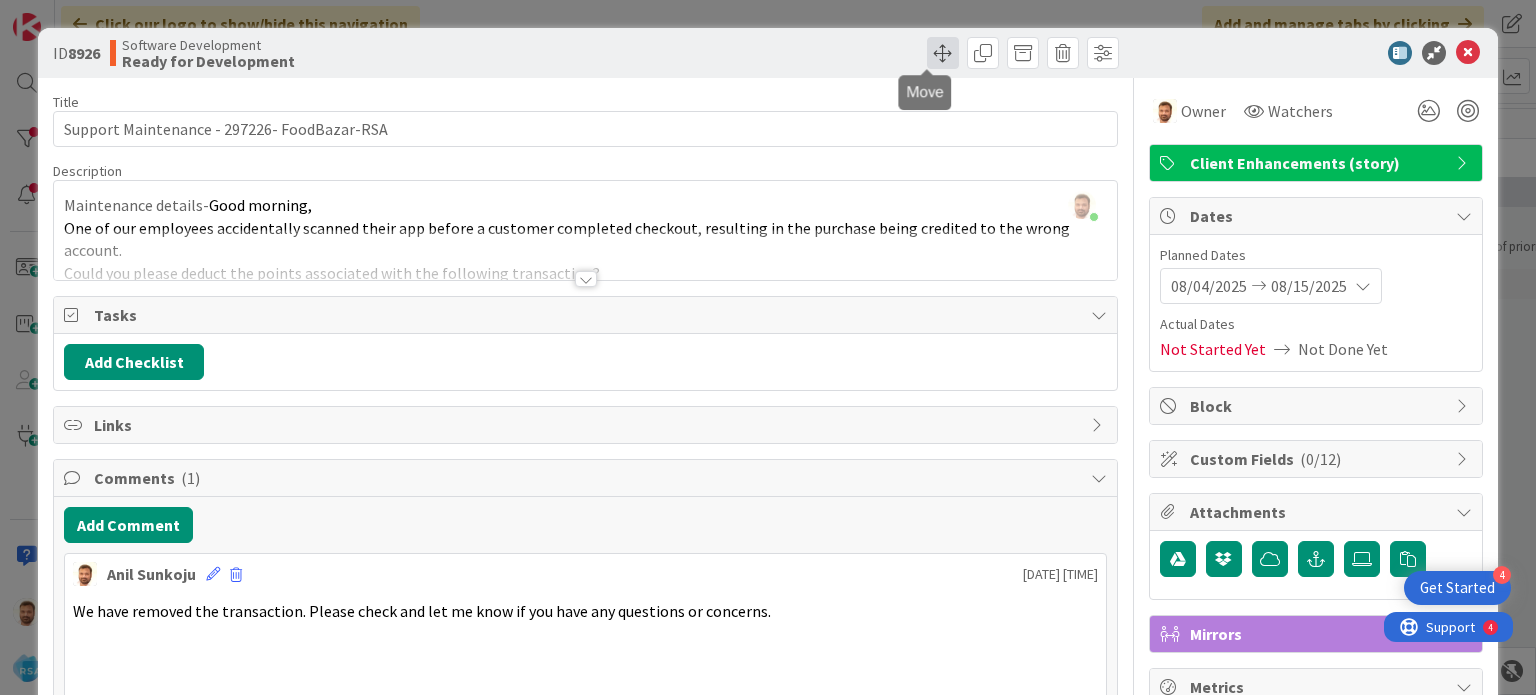 click at bounding box center [943, 53] 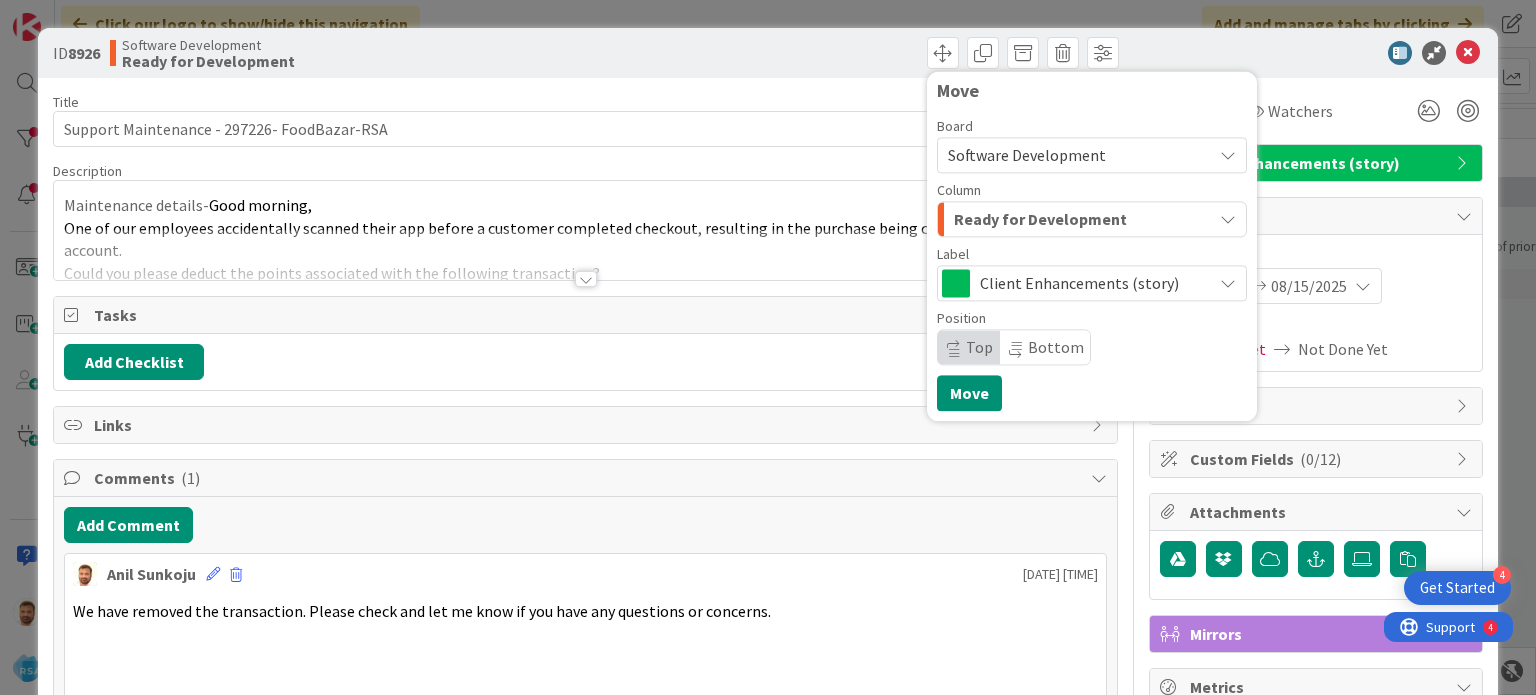 click on "Column Ready for Development" at bounding box center (1092, 210) 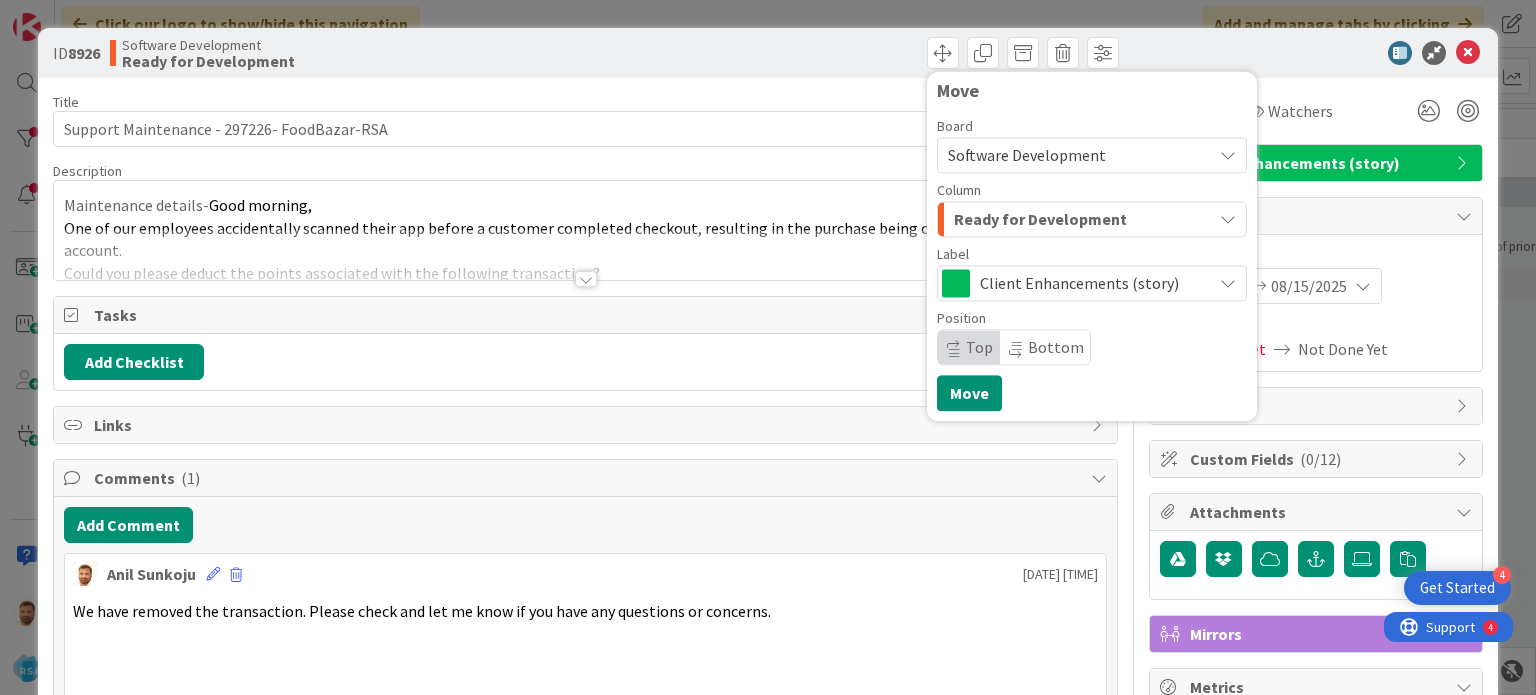 click on "Ready for Development" at bounding box center (1040, 219) 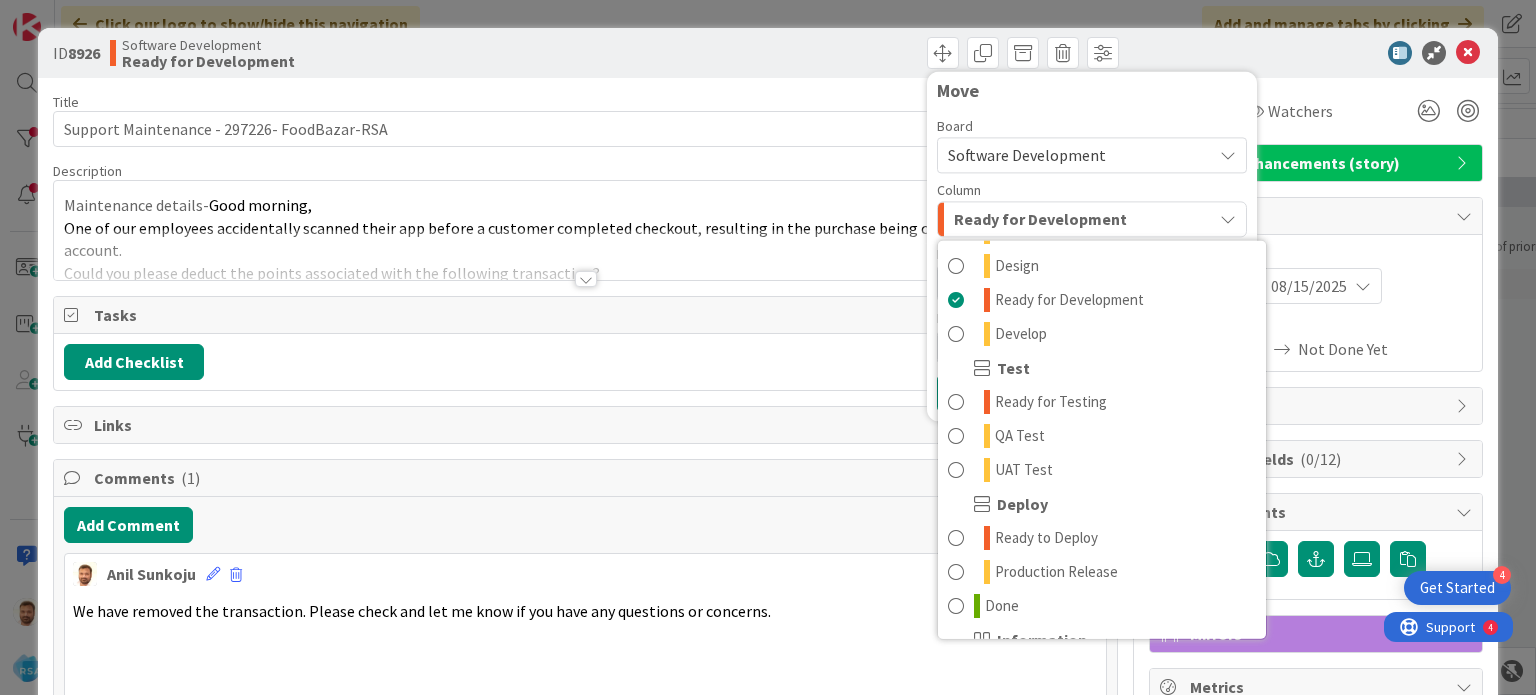 scroll, scrollTop: 569, scrollLeft: 0, axis: vertical 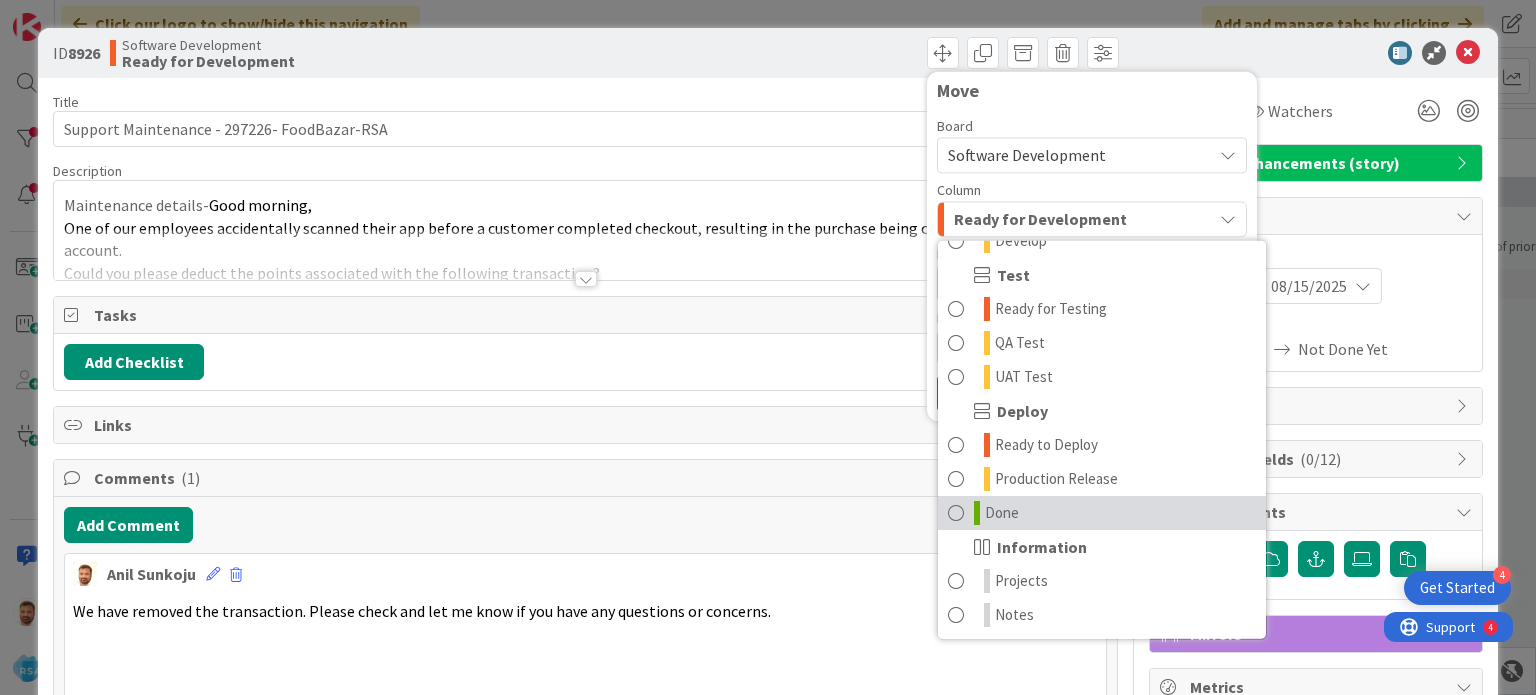 click on "Done" at bounding box center (1002, 513) 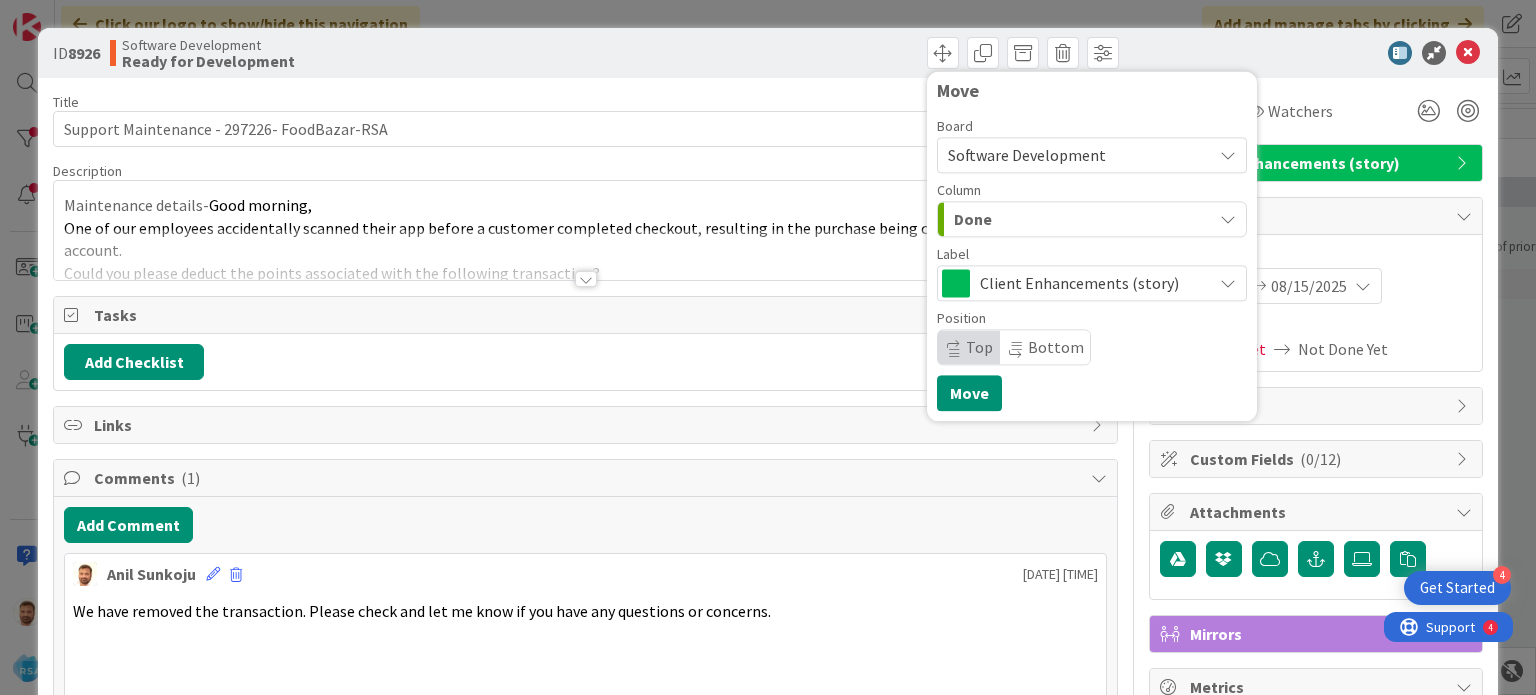click on "Top" at bounding box center [969, 347] 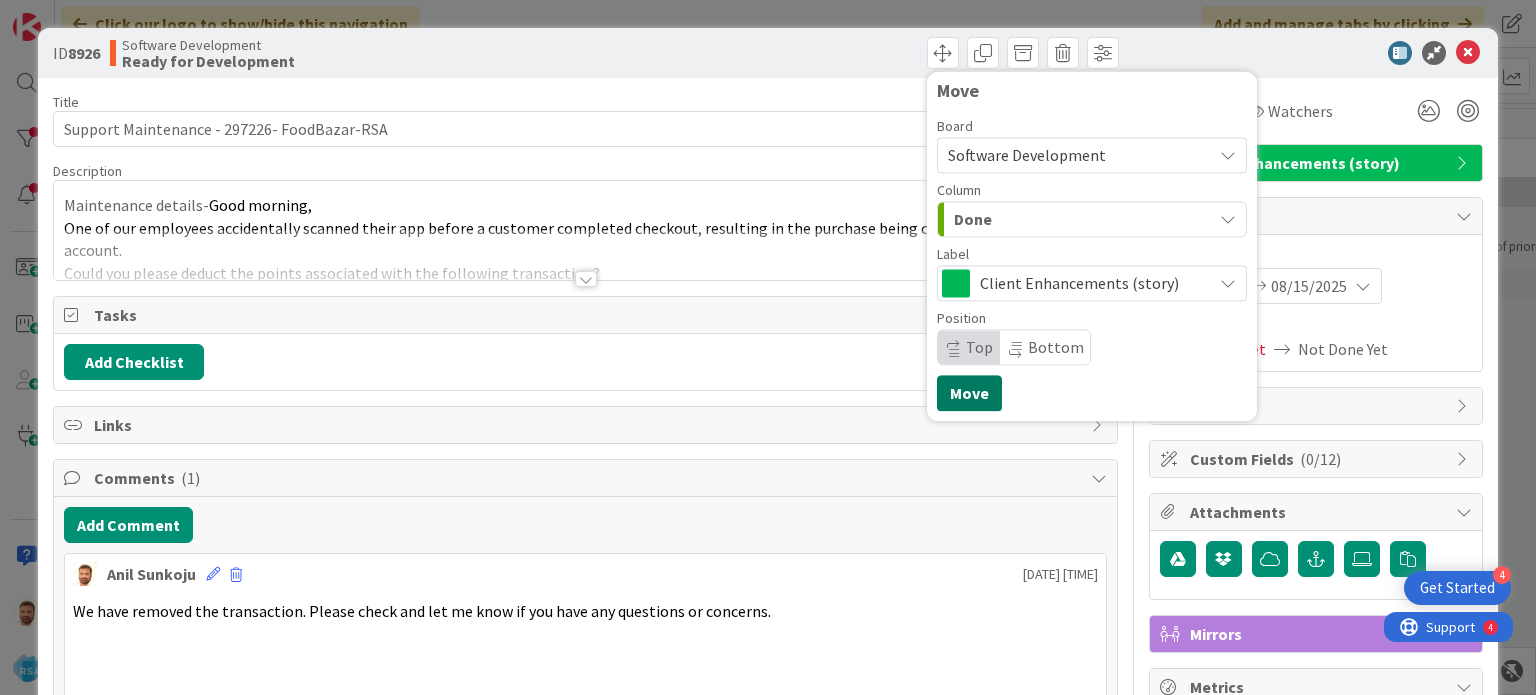 click on "Move" at bounding box center [969, 393] 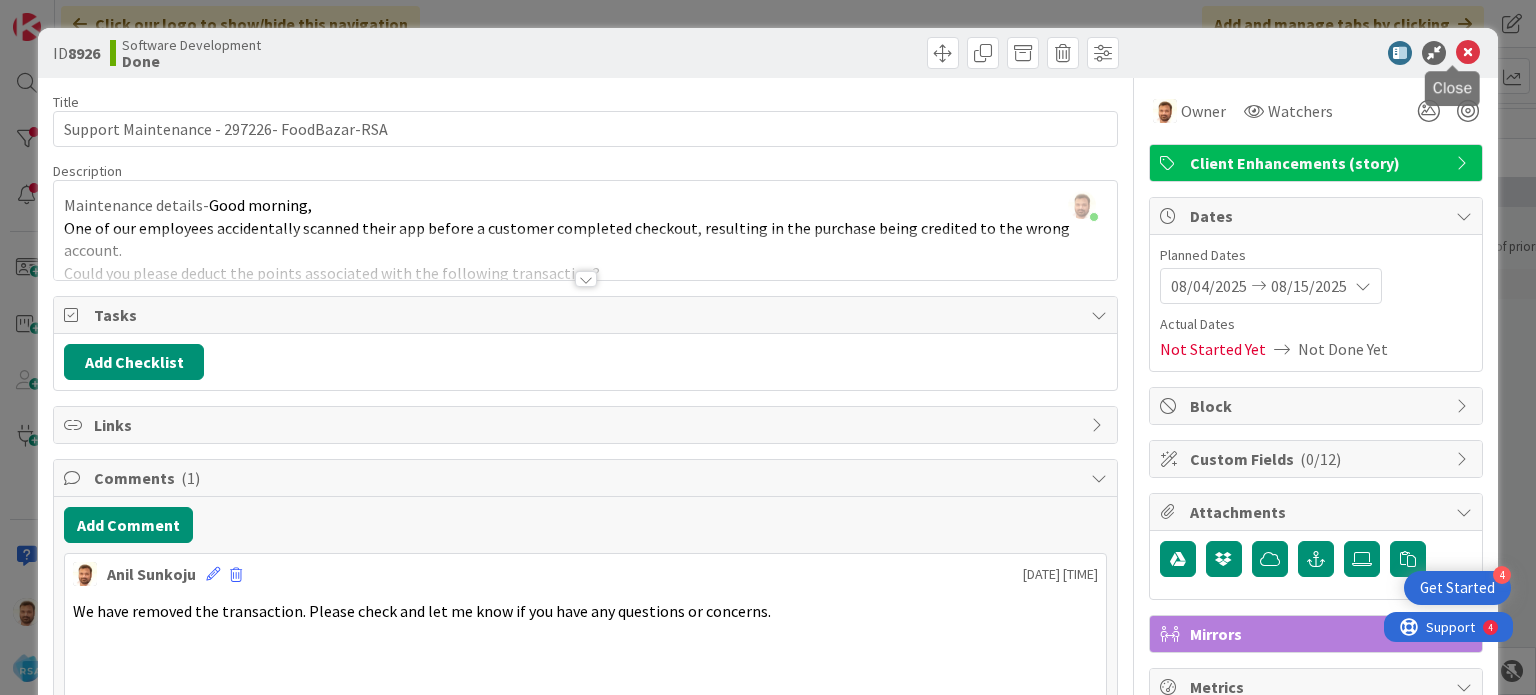 click at bounding box center (1468, 53) 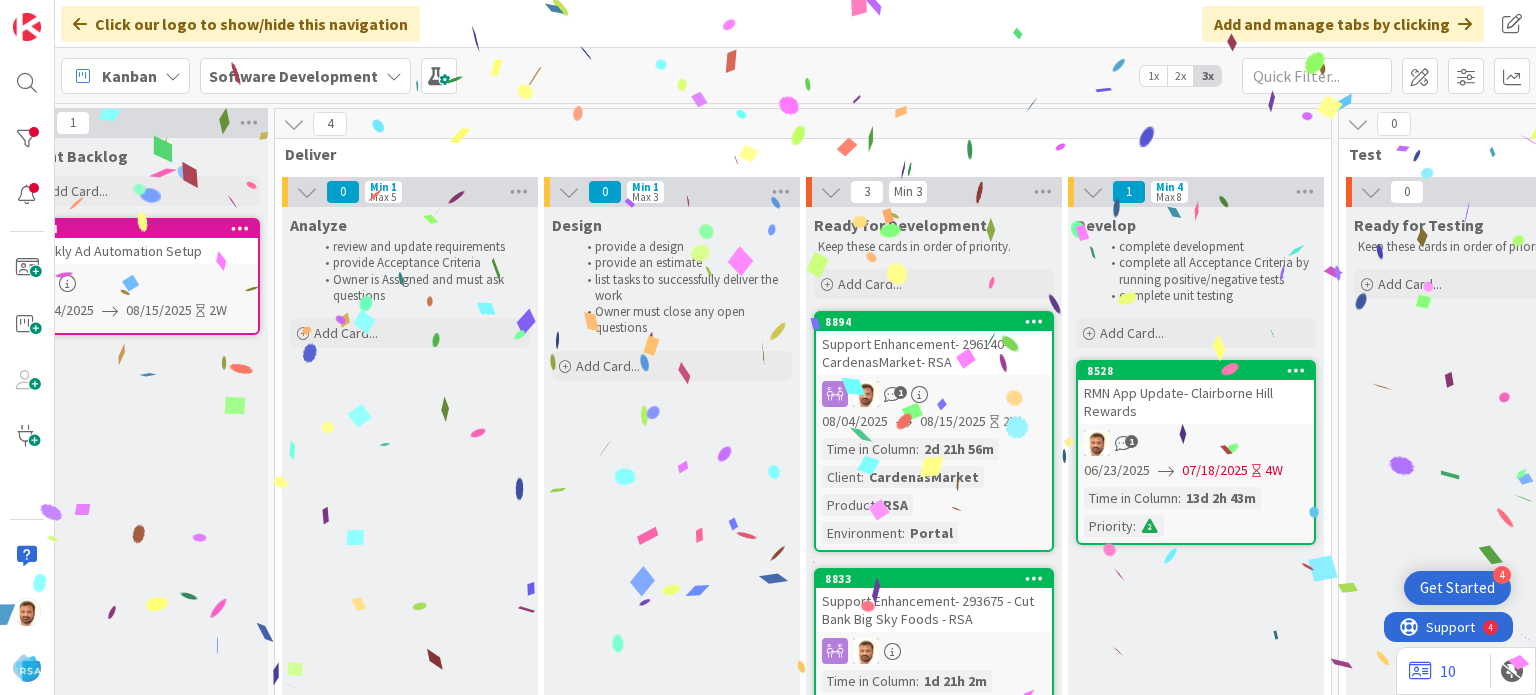 click on "Support Enhancement- 296140- CardenasMarket- RSA" at bounding box center [934, 353] 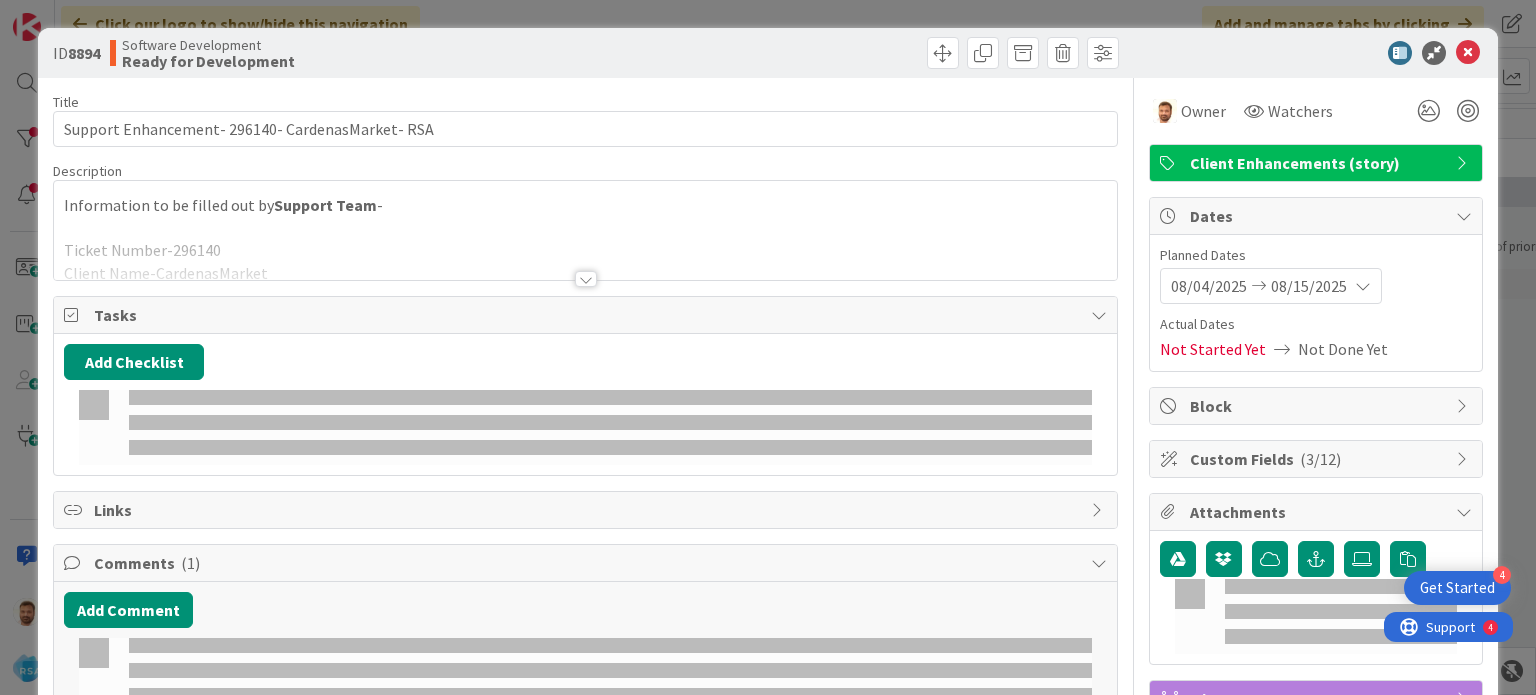scroll, scrollTop: 0, scrollLeft: 0, axis: both 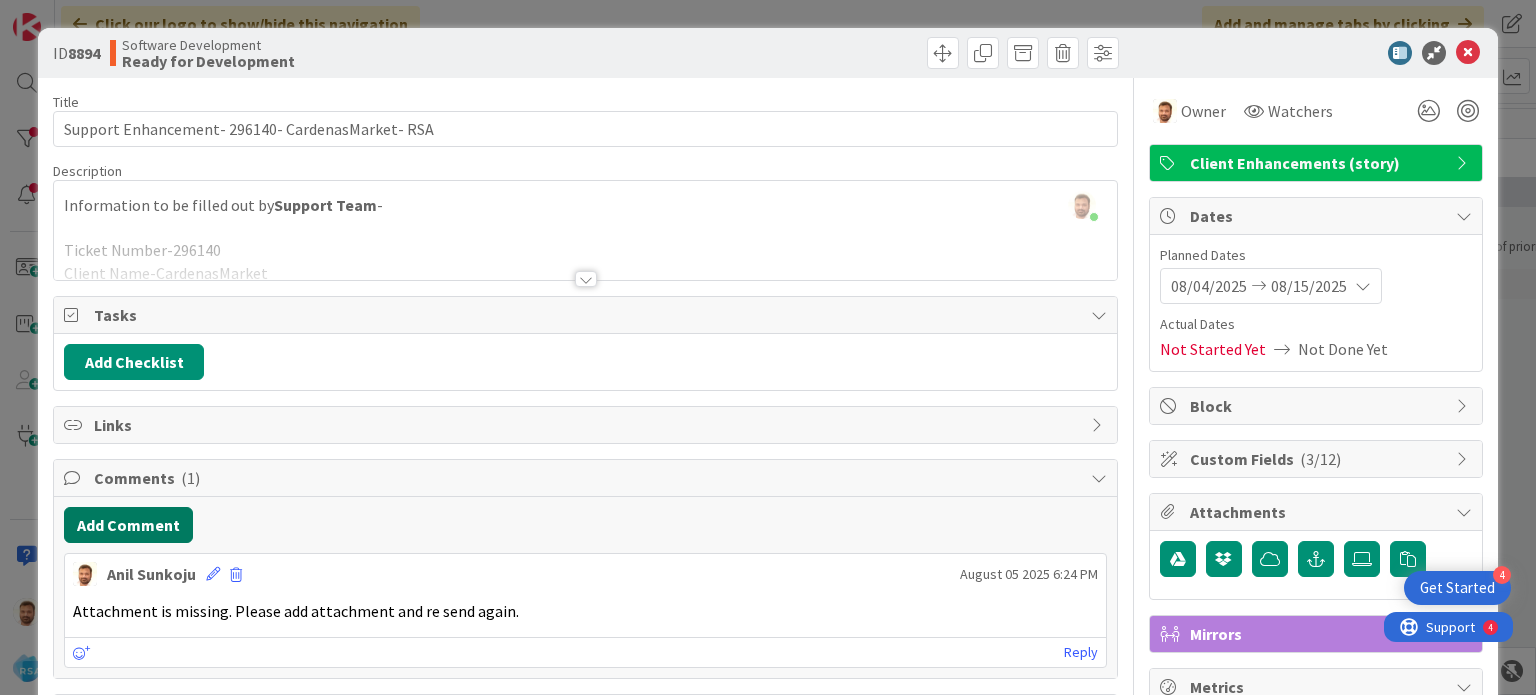 click on "Add Comment" at bounding box center [128, 525] 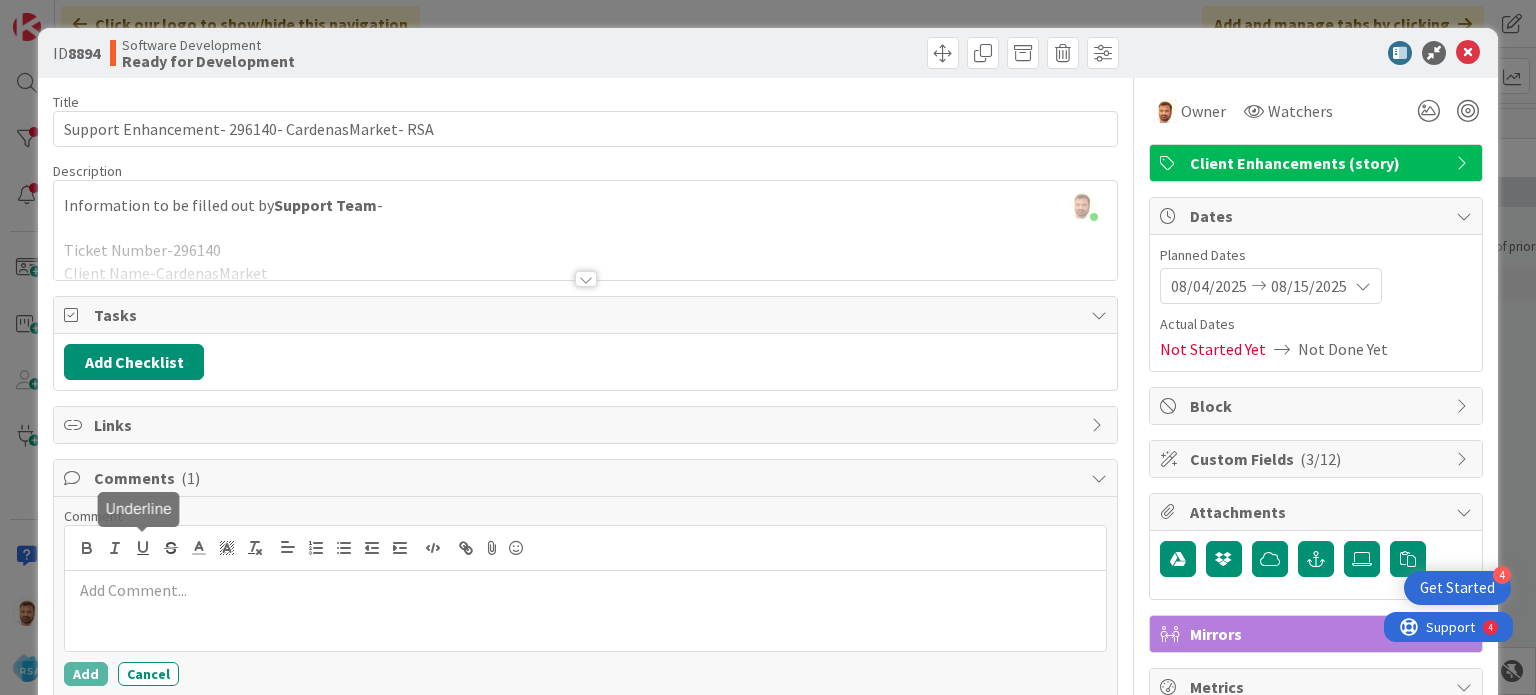 click at bounding box center (585, 590) 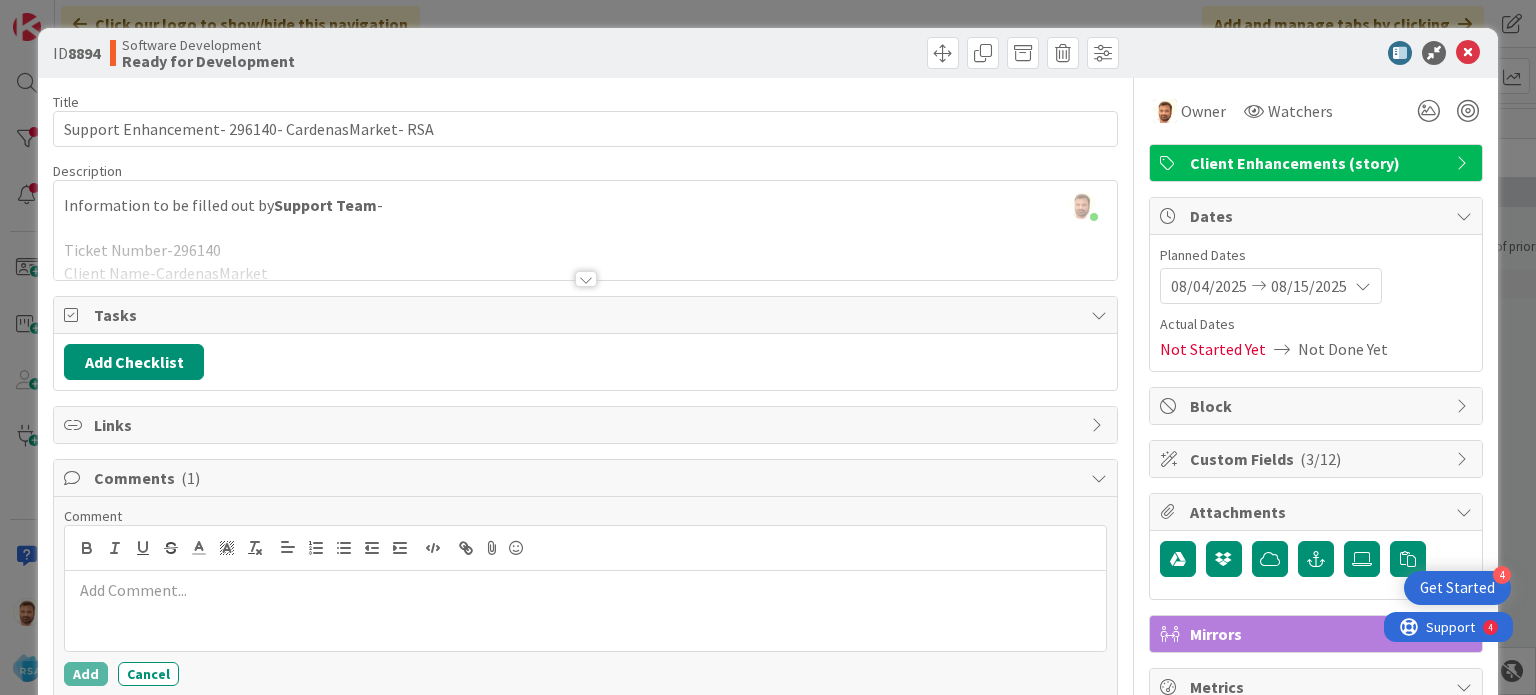 type 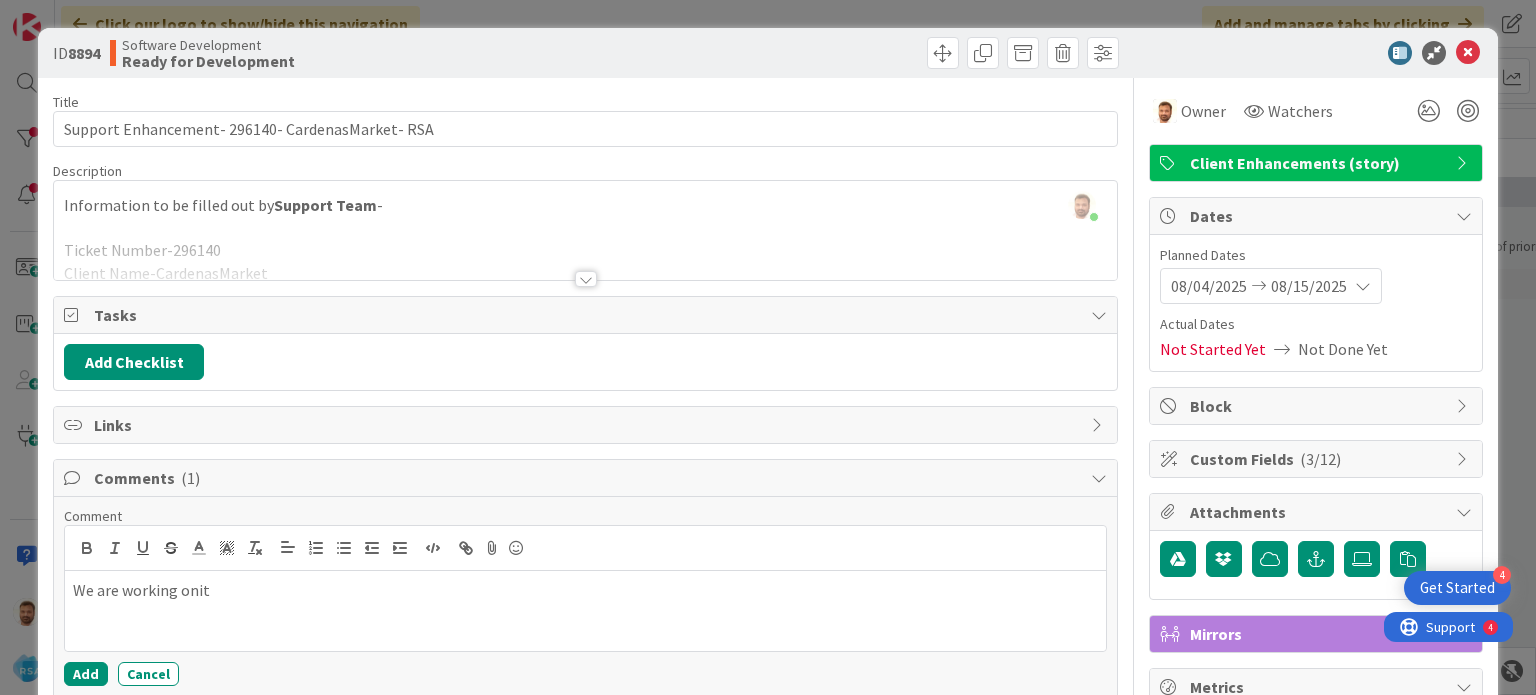 click on "We are working onit" at bounding box center (585, 590) 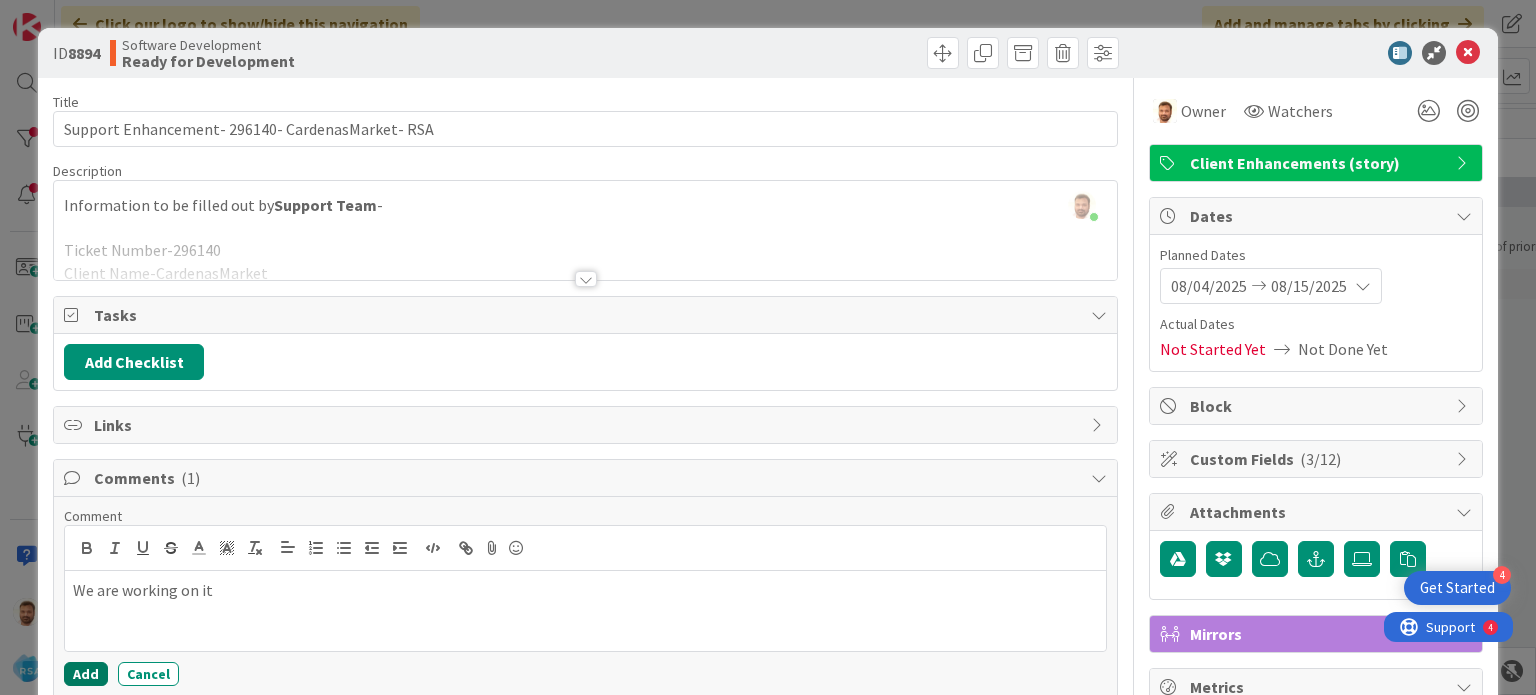 click on "Add" at bounding box center (86, 674) 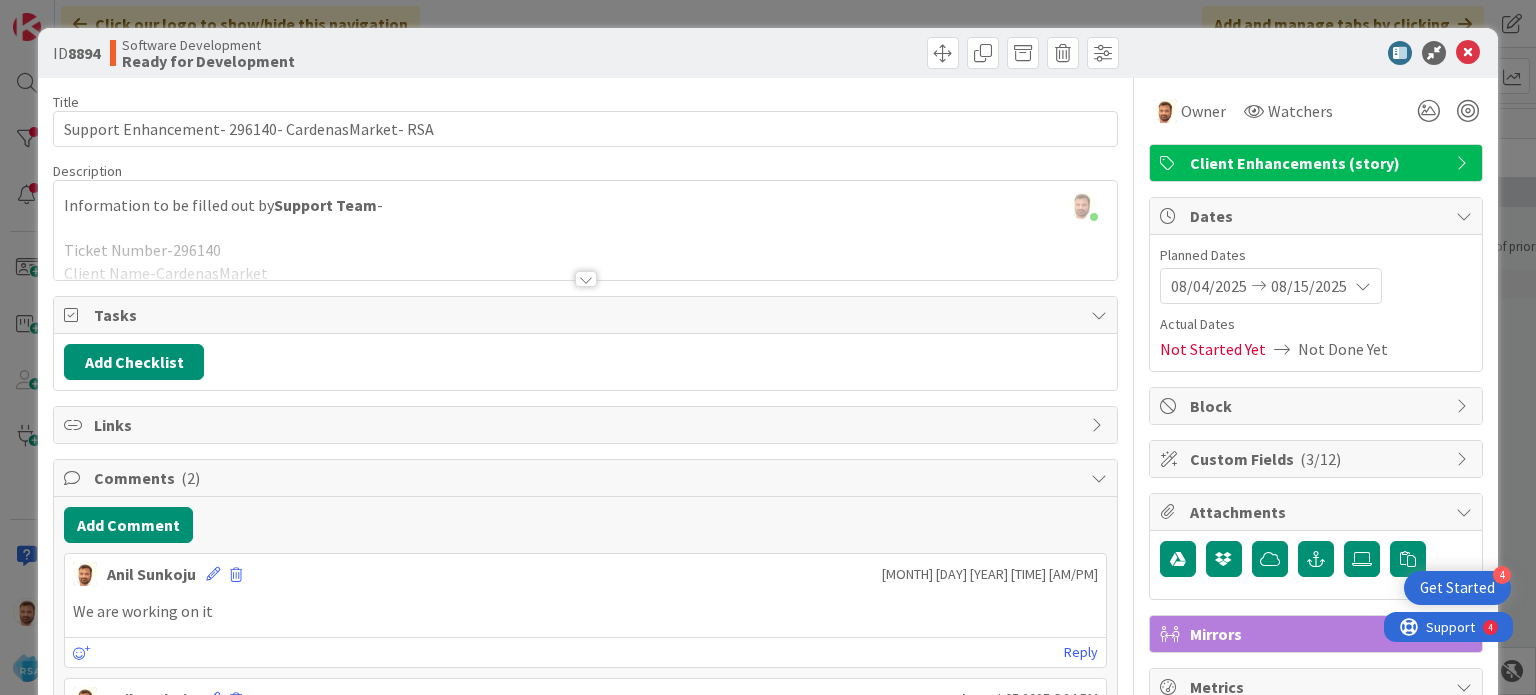 click at bounding box center [1468, 53] 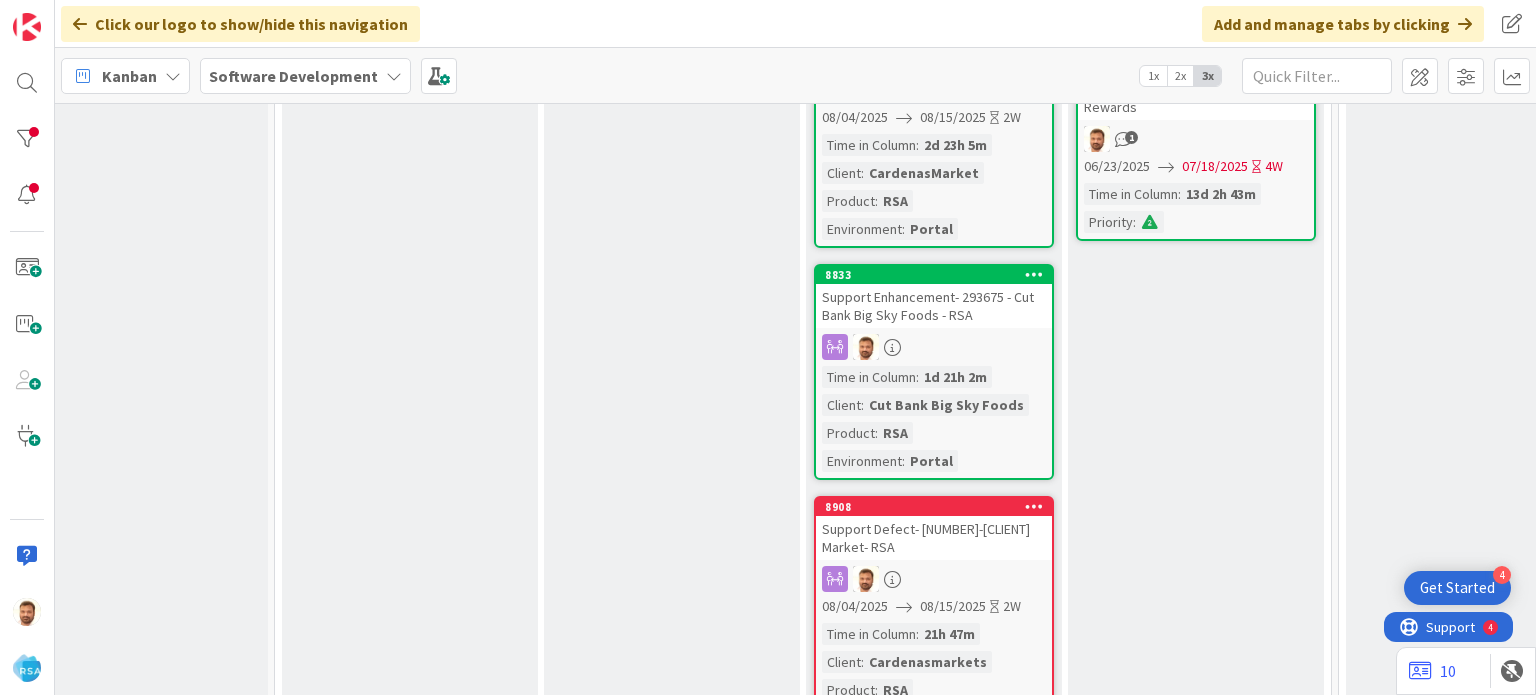 scroll, scrollTop: 311, scrollLeft: 1932, axis: both 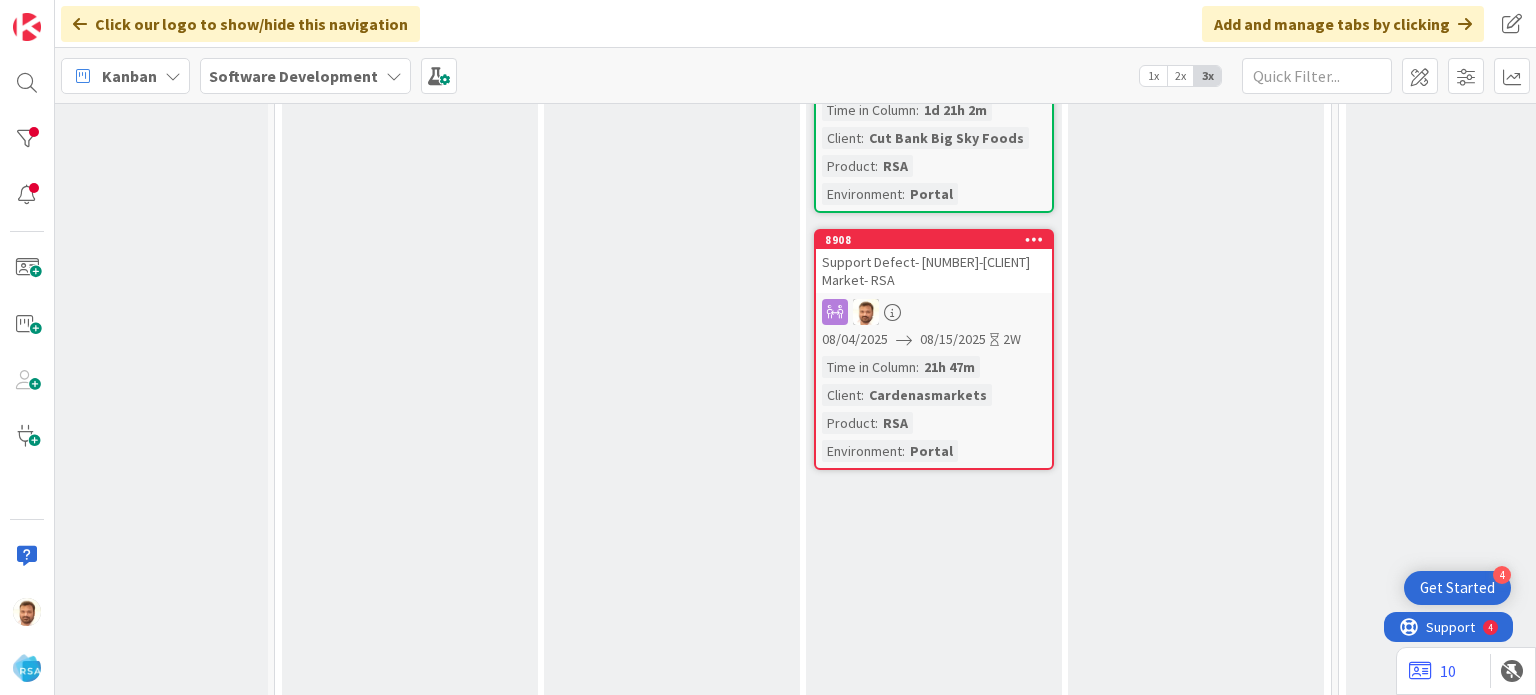 click on "Support Defect- [NUMBER]-[CLIENT] Market- RSA" at bounding box center (934, 271) 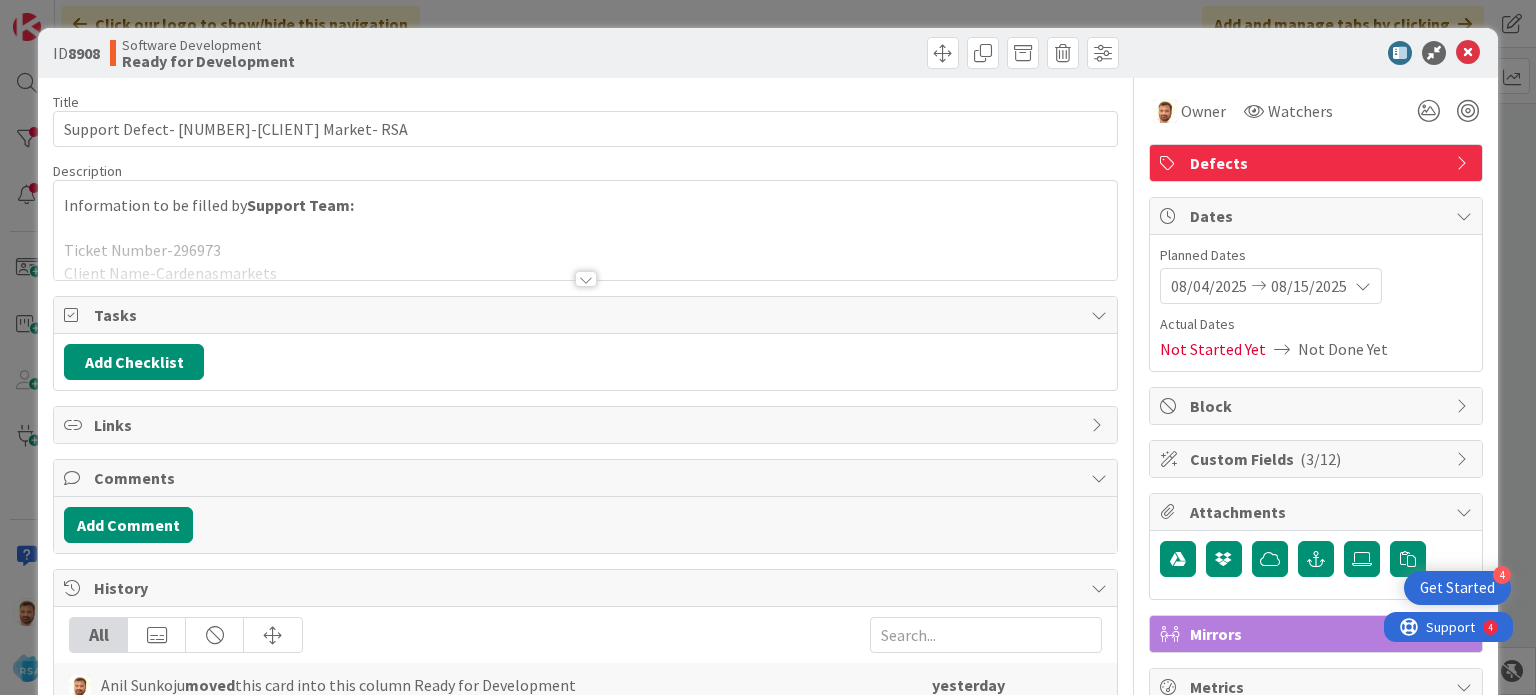 scroll, scrollTop: 0, scrollLeft: 0, axis: both 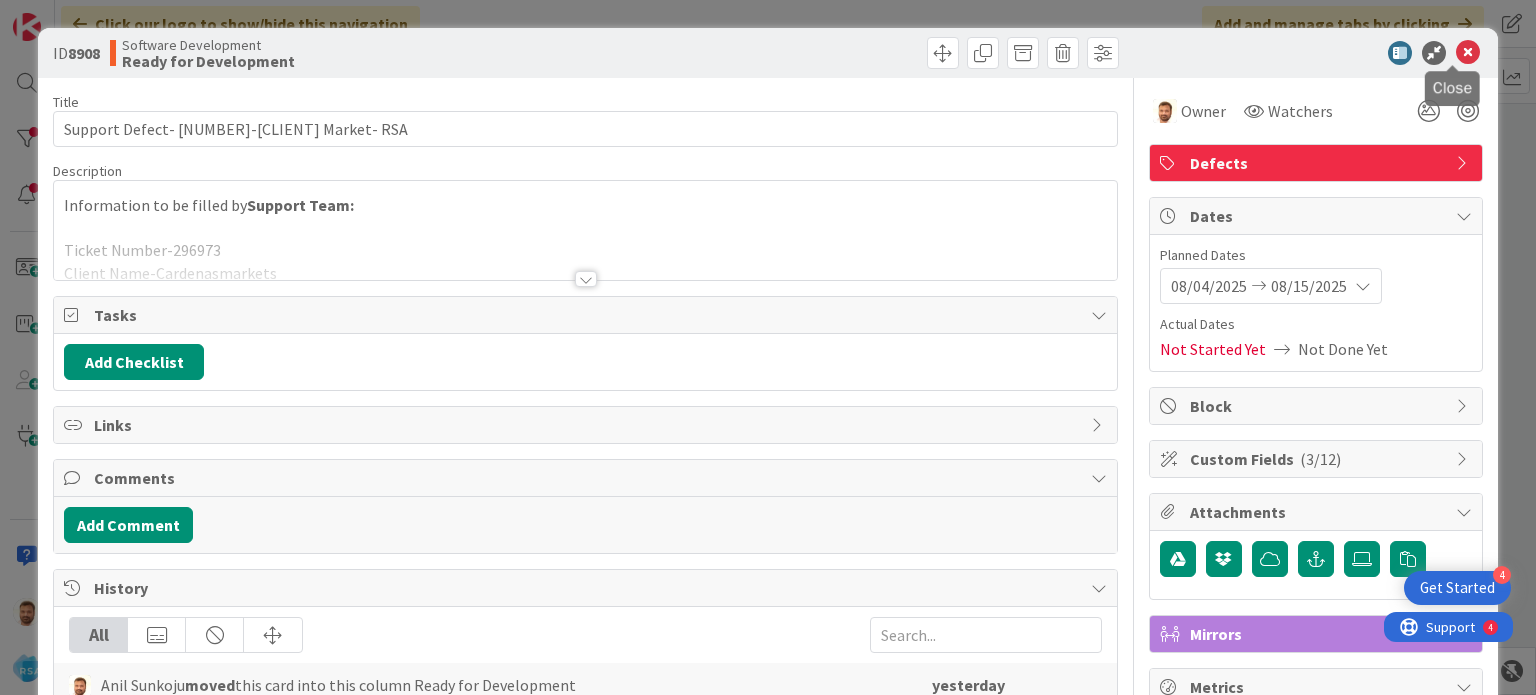 click at bounding box center (1468, 53) 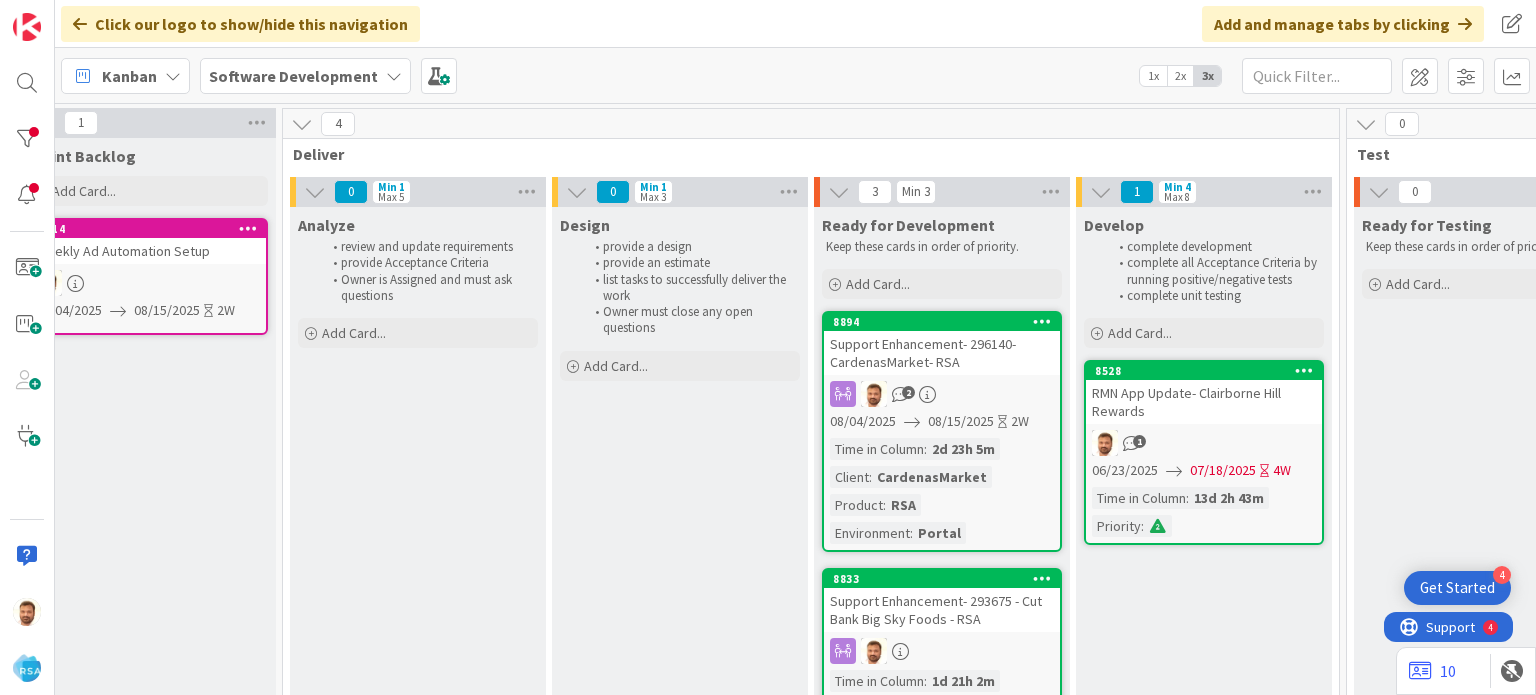 scroll, scrollTop: 0, scrollLeft: 1966, axis: horizontal 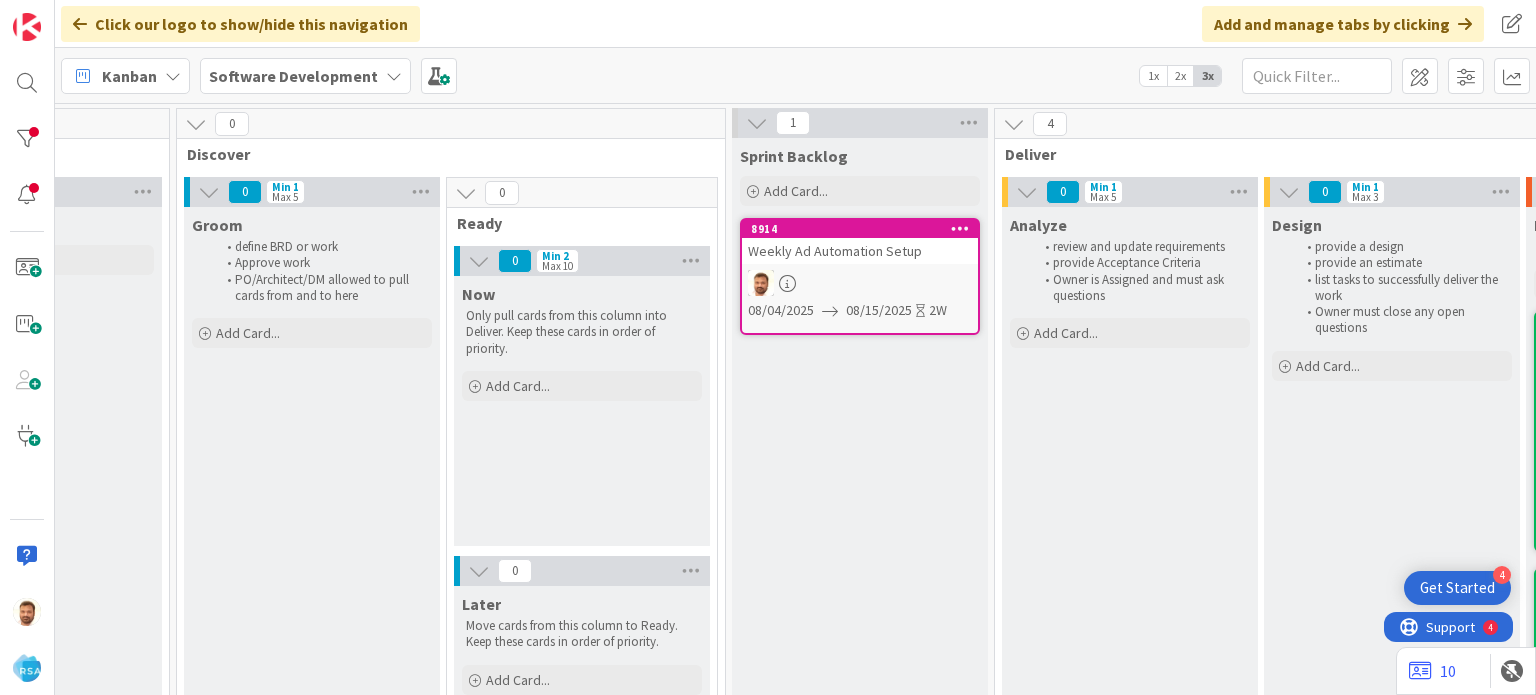 click on "Design provide a design provide an estimate list tasks to successfully deliver the work Owner must close any open questions Add Card..." at bounding box center [1392, 1476] 